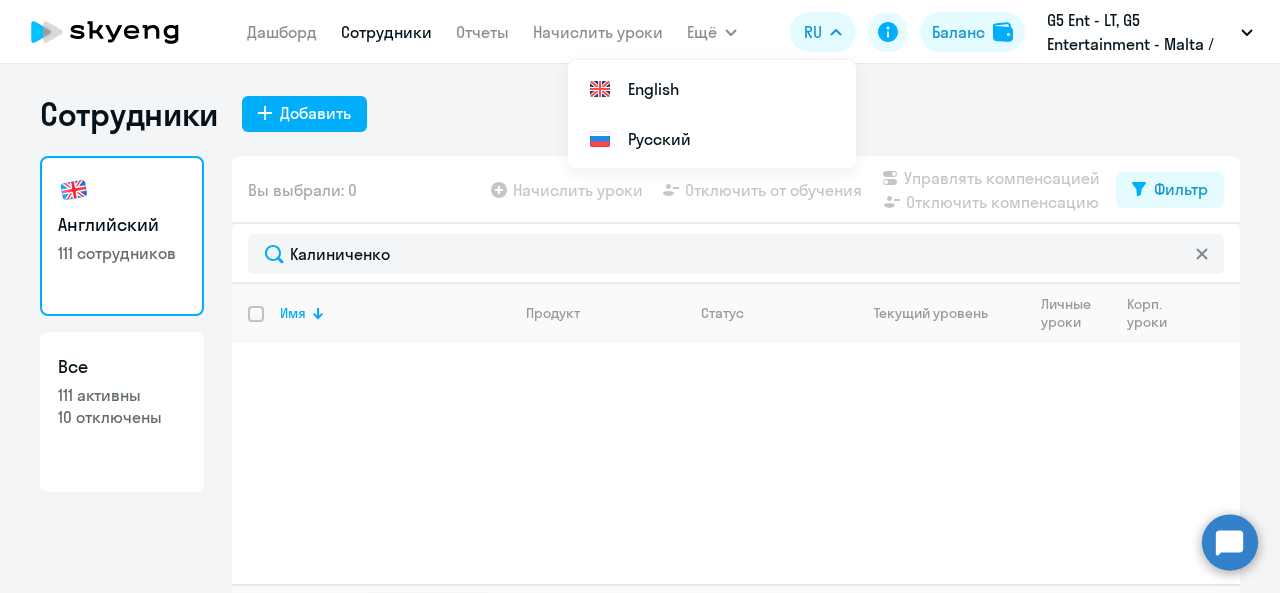 select on "30" 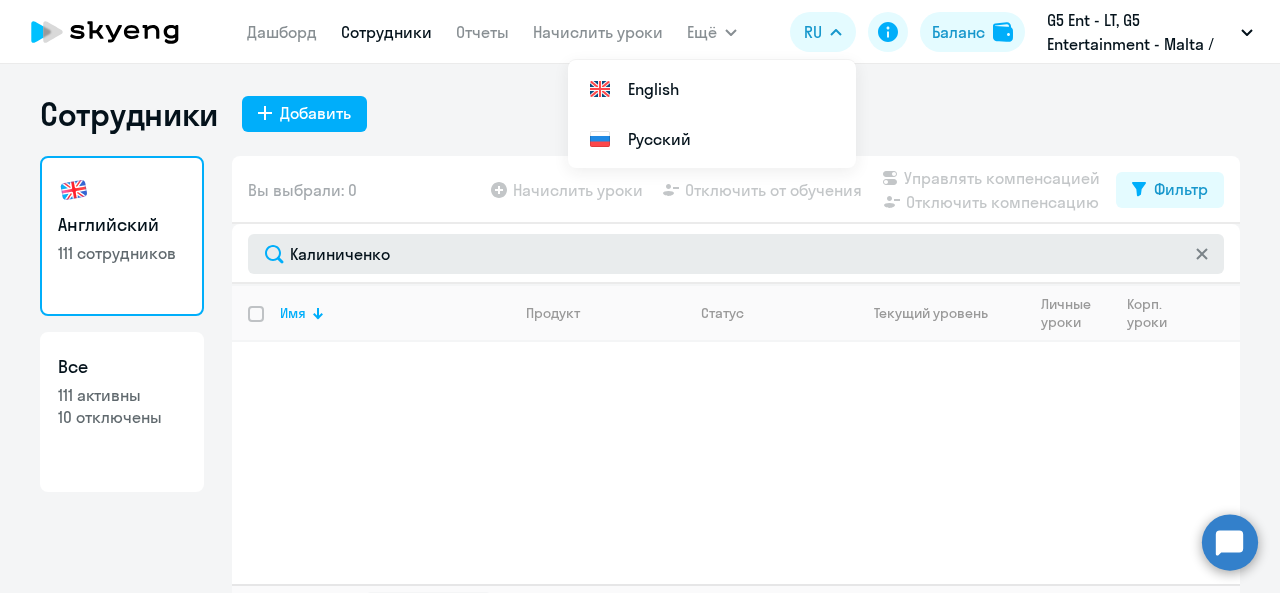 scroll, scrollTop: 0, scrollLeft: 0, axis: both 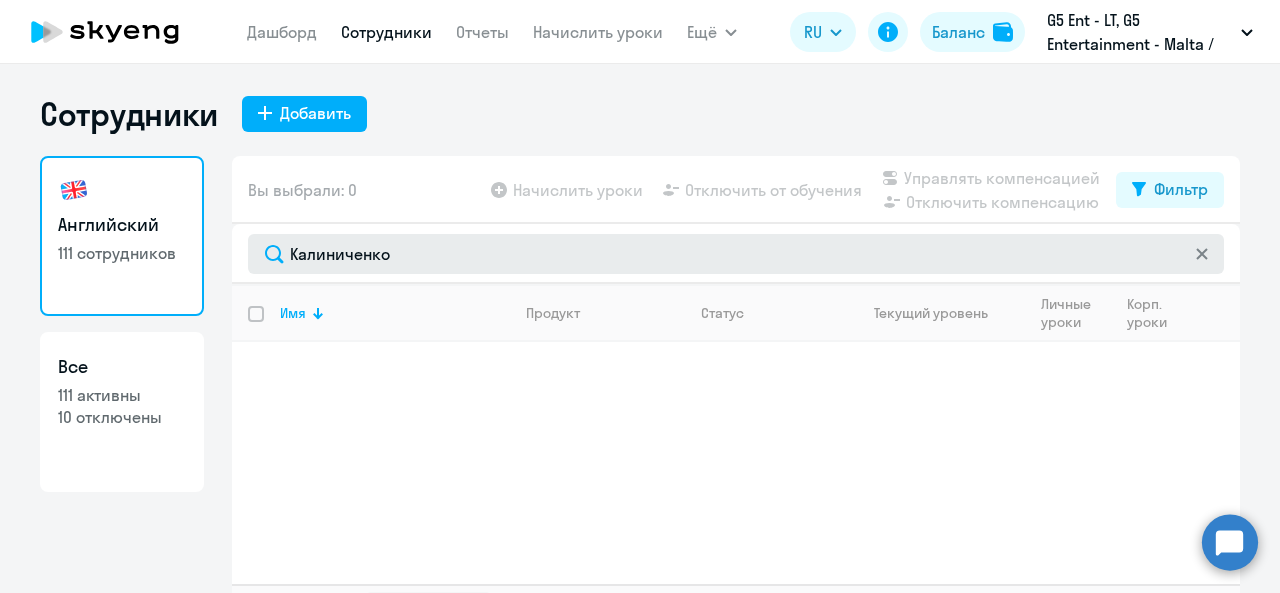 click on "Калиниченко" 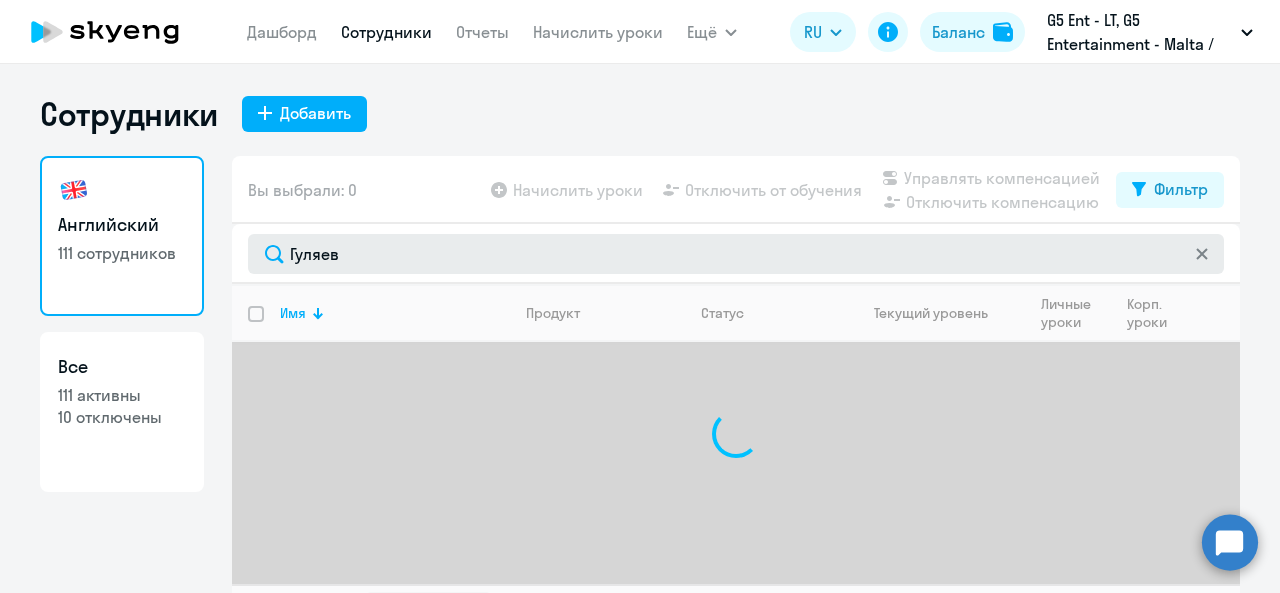 scroll, scrollTop: 46, scrollLeft: 0, axis: vertical 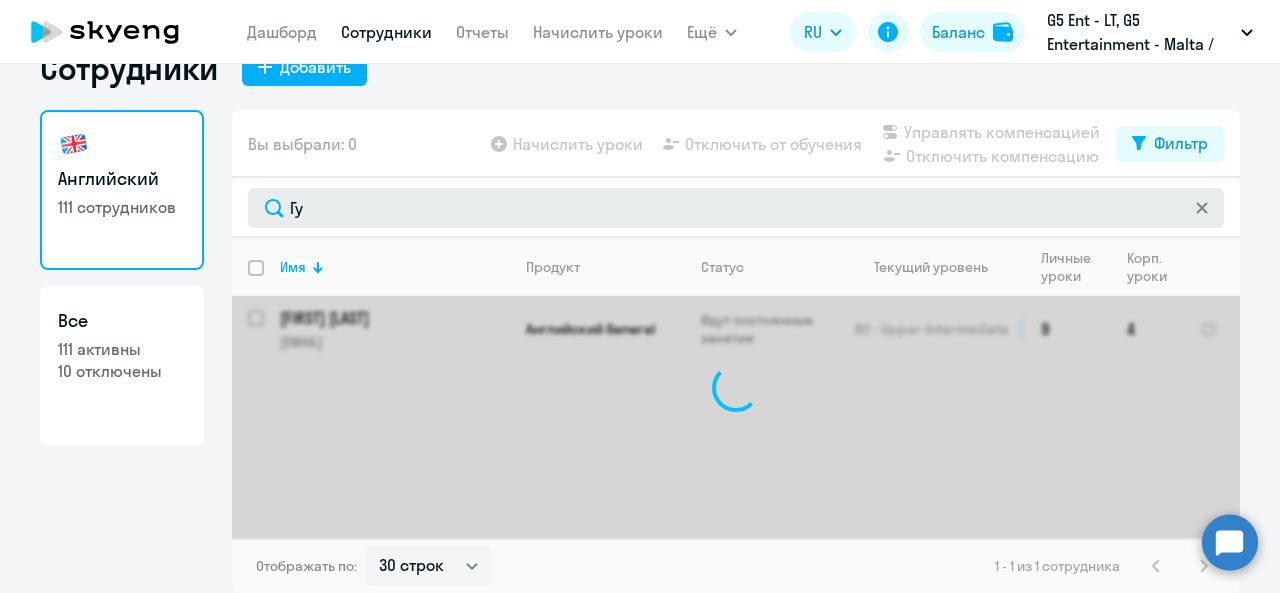 type on "Г" 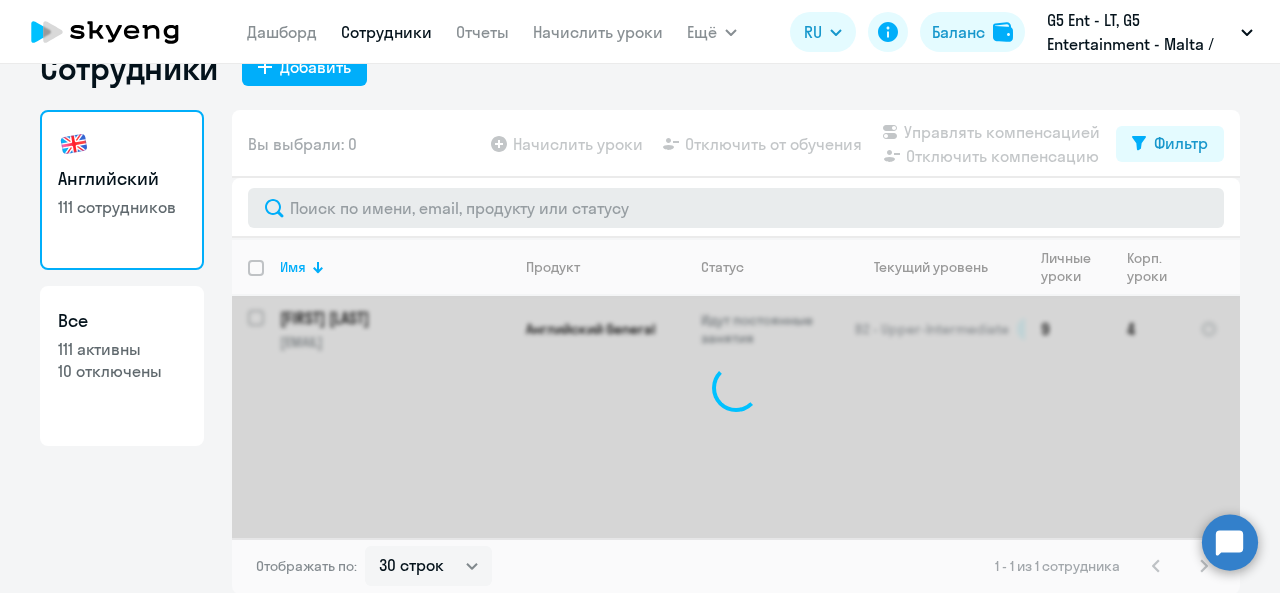 scroll, scrollTop: 0, scrollLeft: 0, axis: both 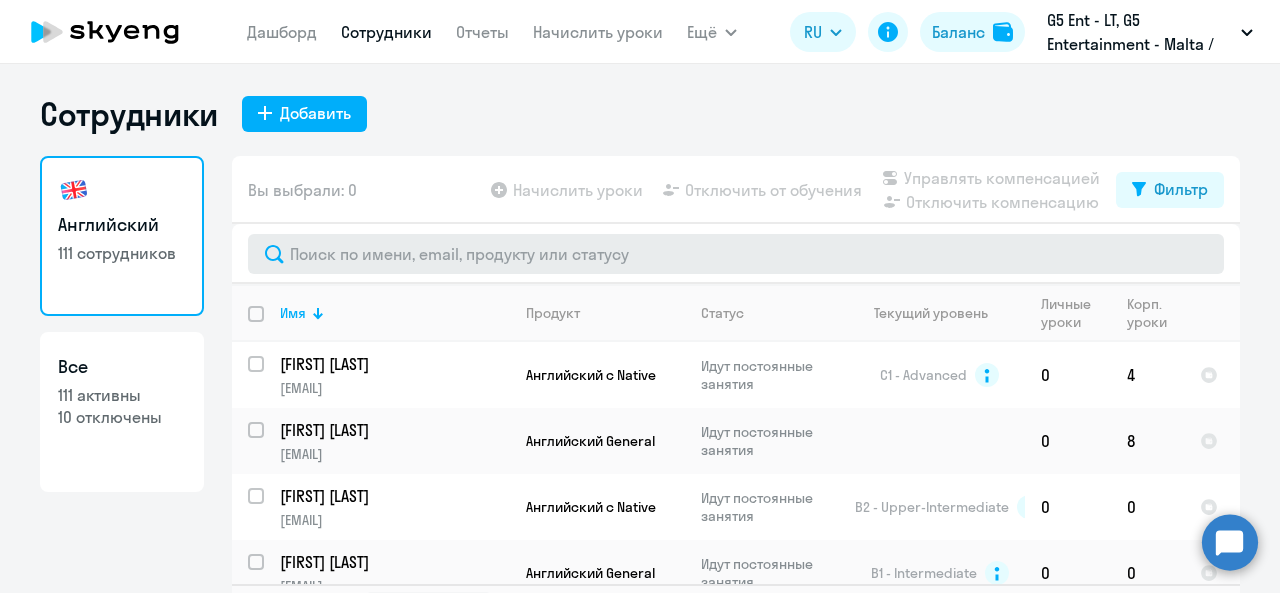 click 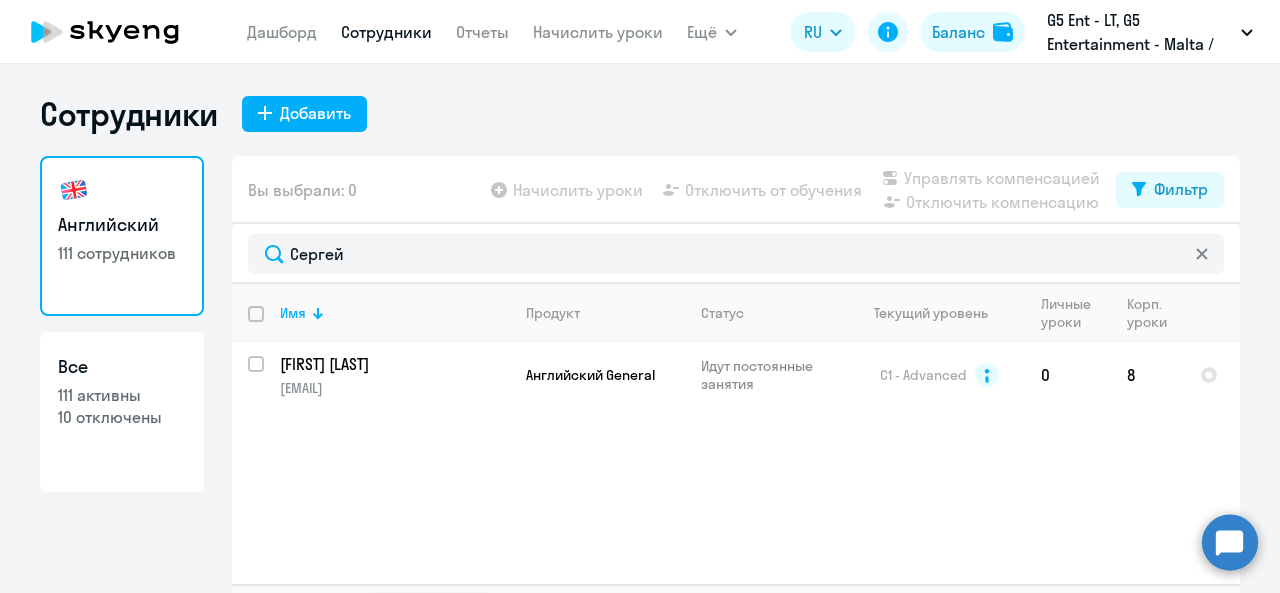 scroll, scrollTop: 46, scrollLeft: 0, axis: vertical 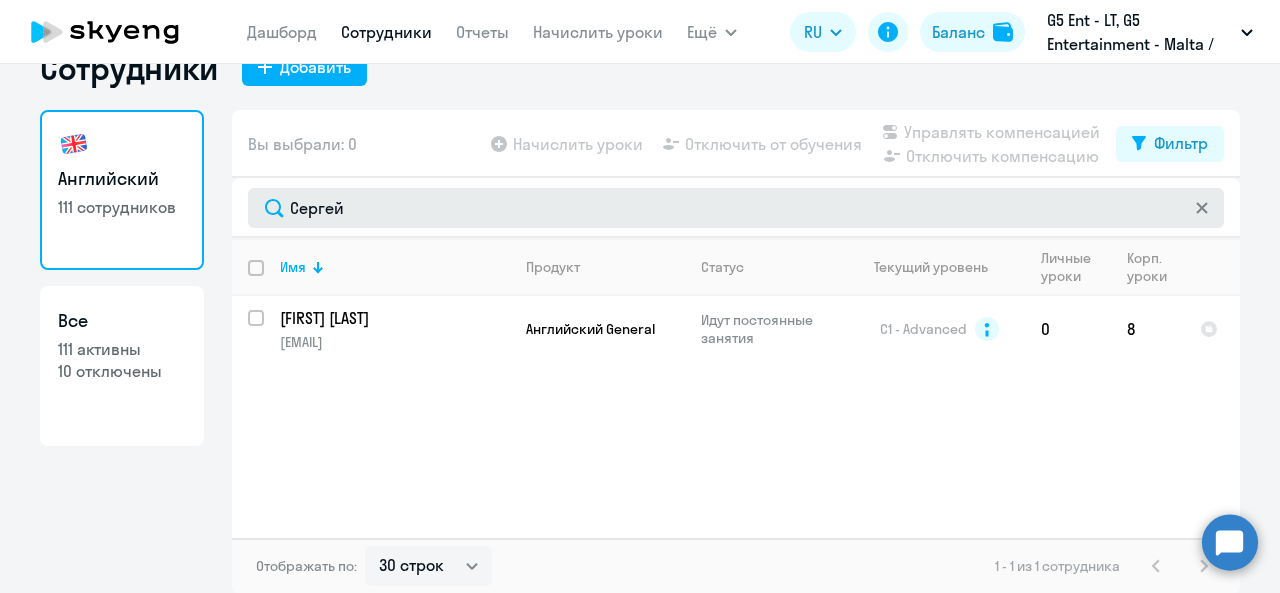 click on "Сергей" 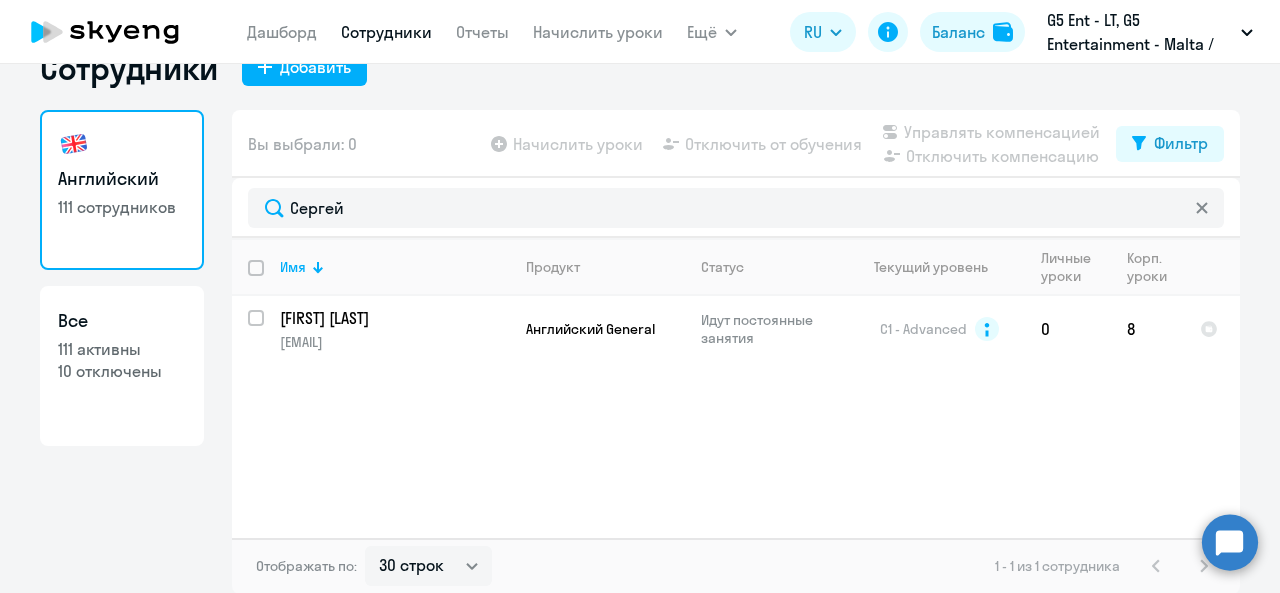 click on "Все  111 активны   10 отключены" 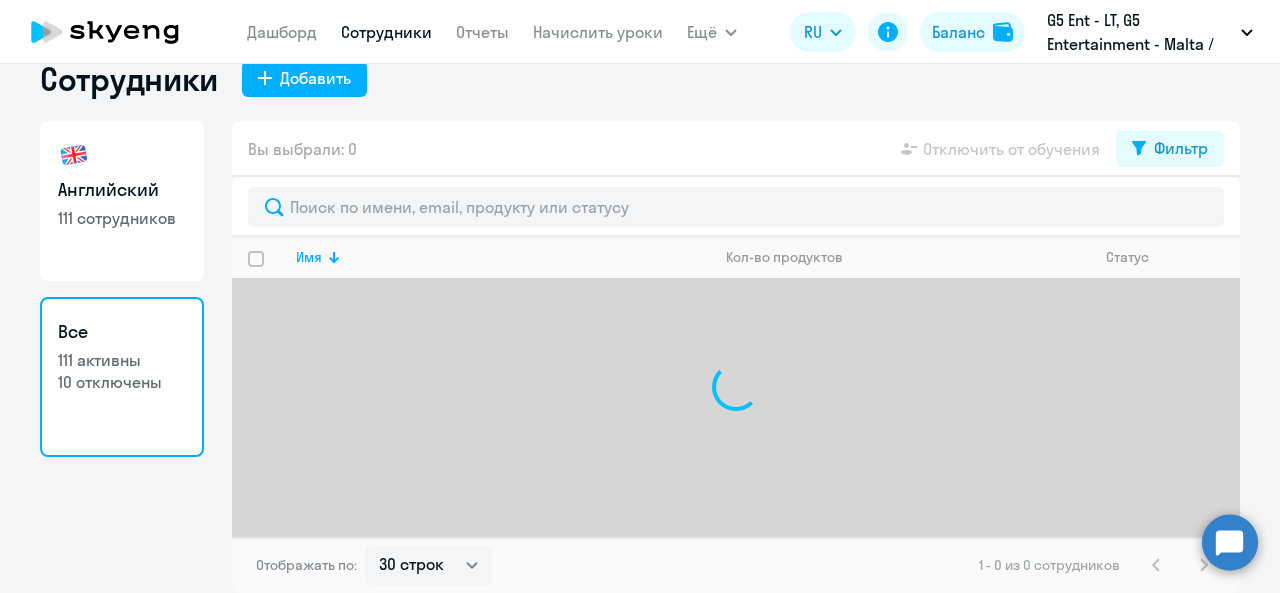 scroll, scrollTop: 34, scrollLeft: 0, axis: vertical 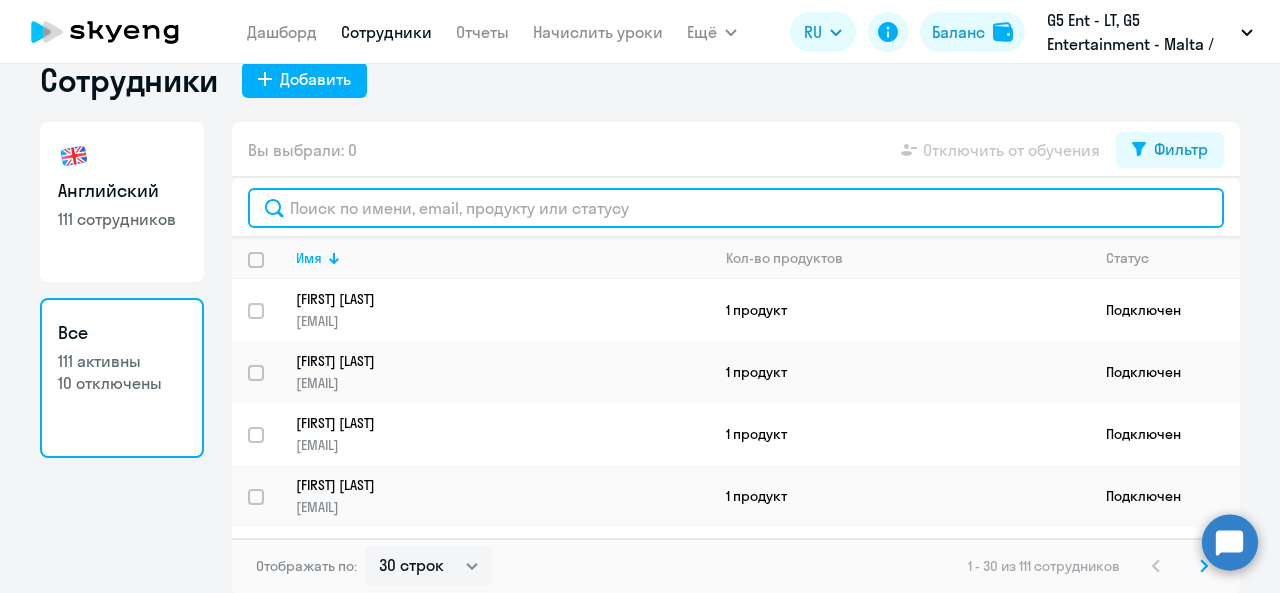 click 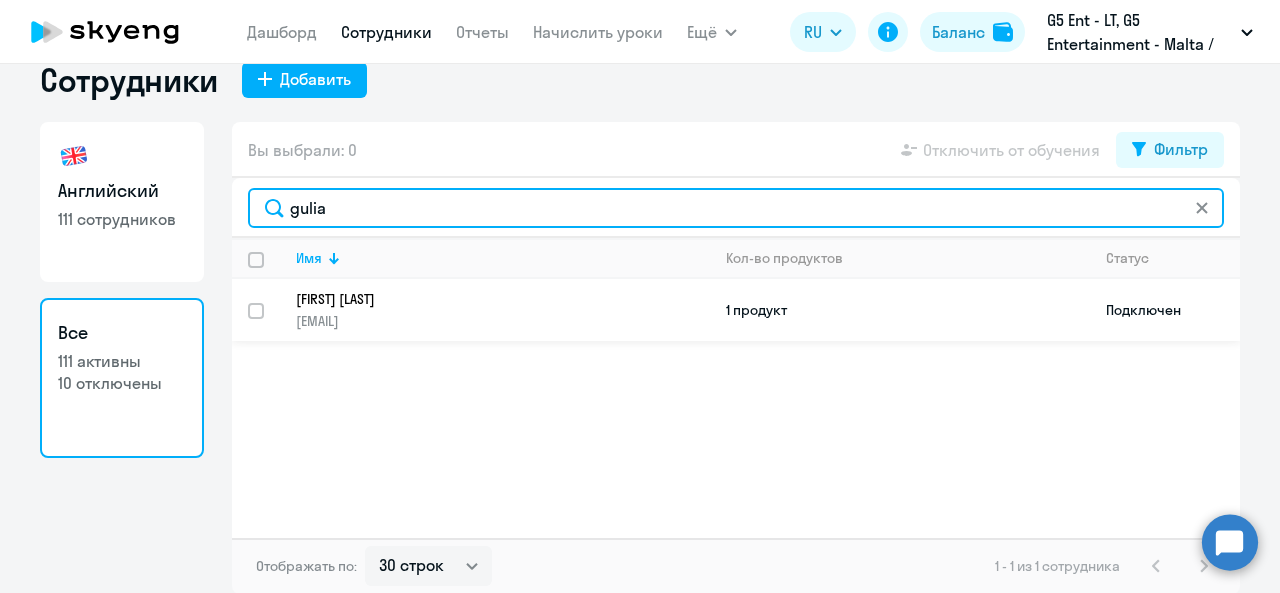 type on "gulia" 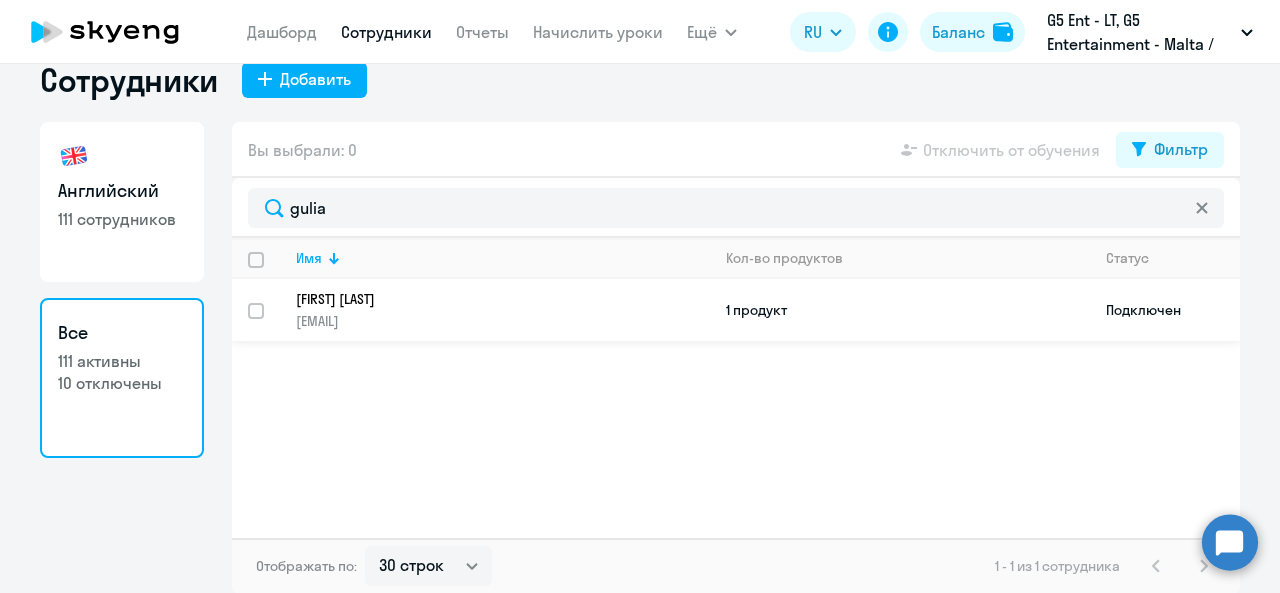 click on "[FIRST] [LAST] [EMAIL]" 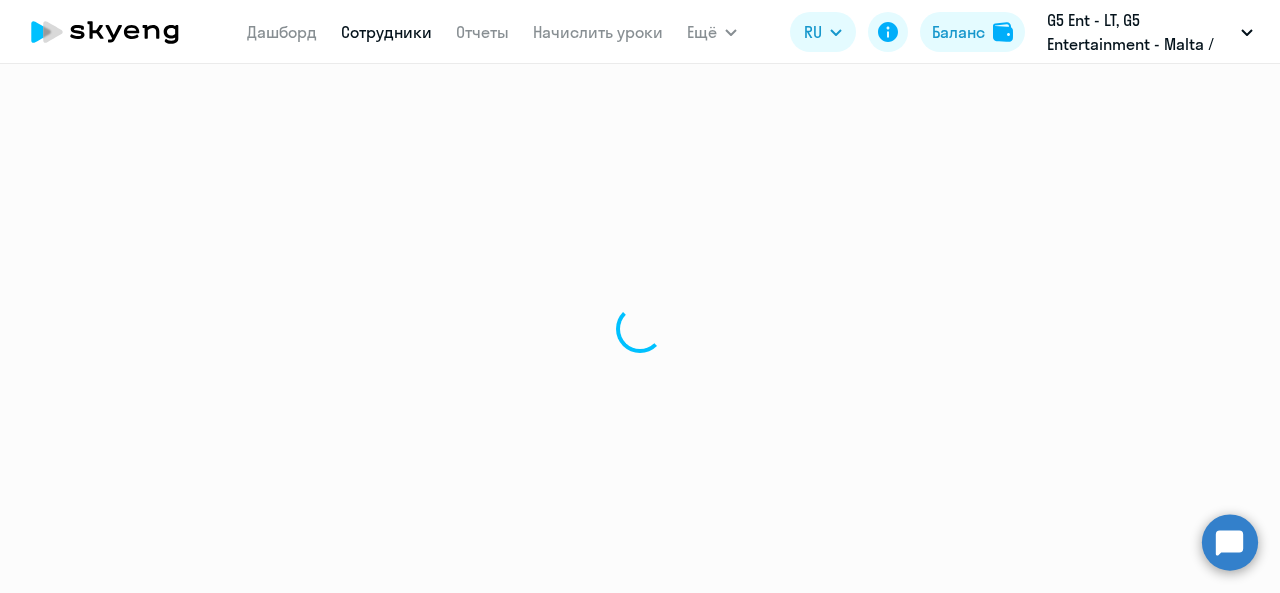 scroll, scrollTop: 0, scrollLeft: 0, axis: both 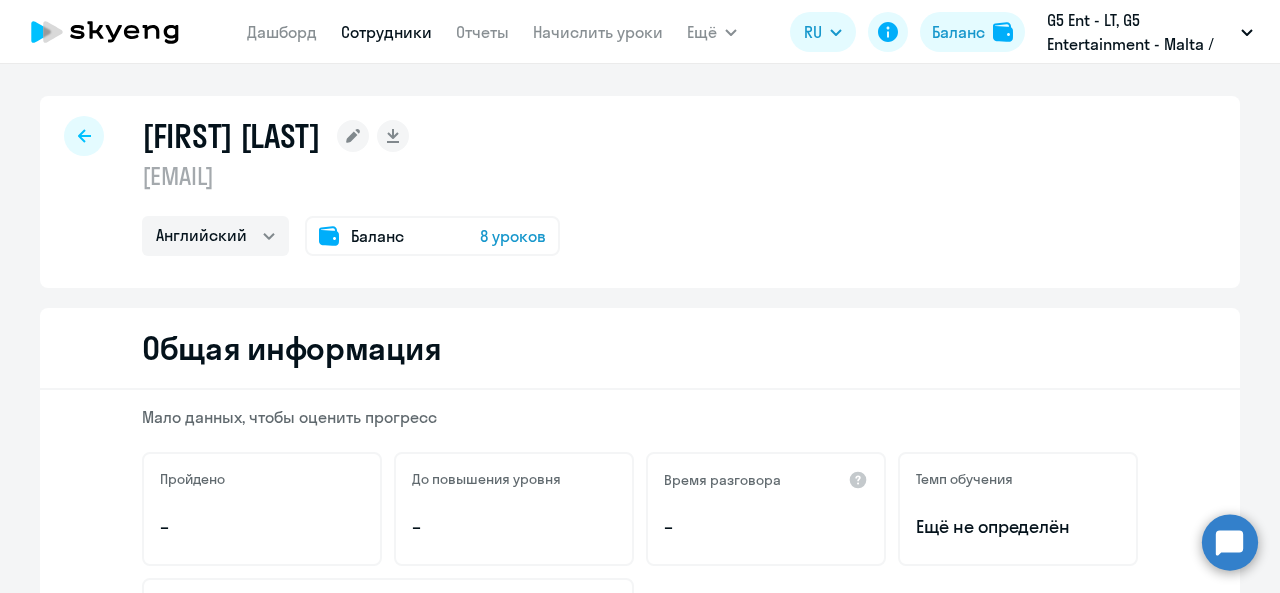 click on "8 уроков" 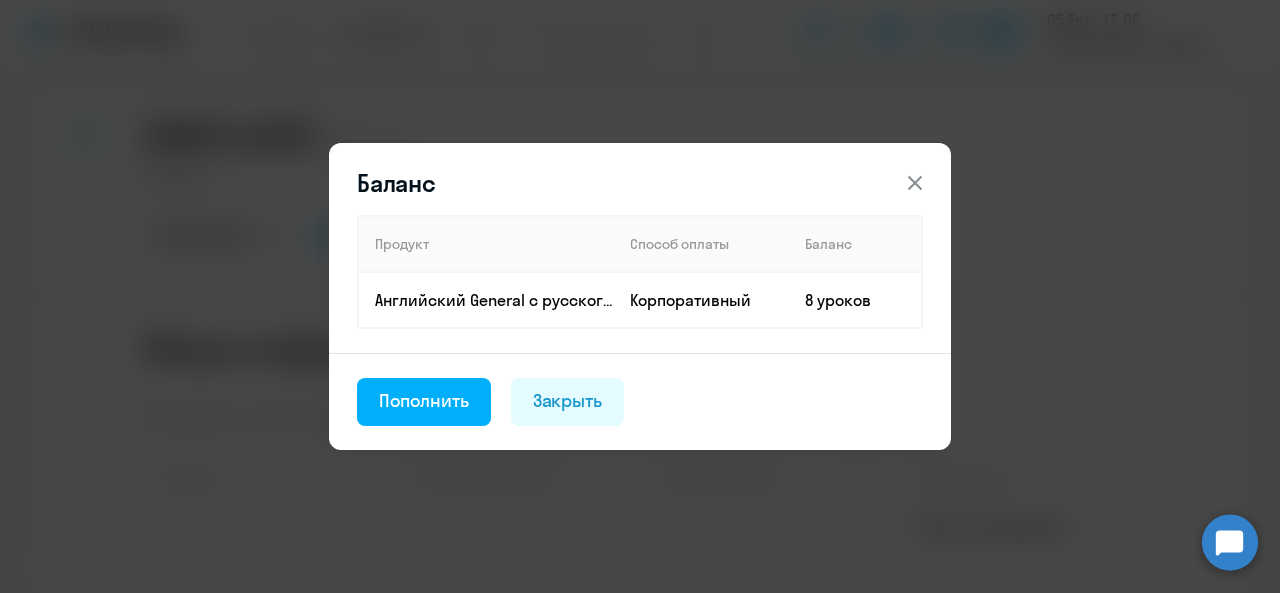 click 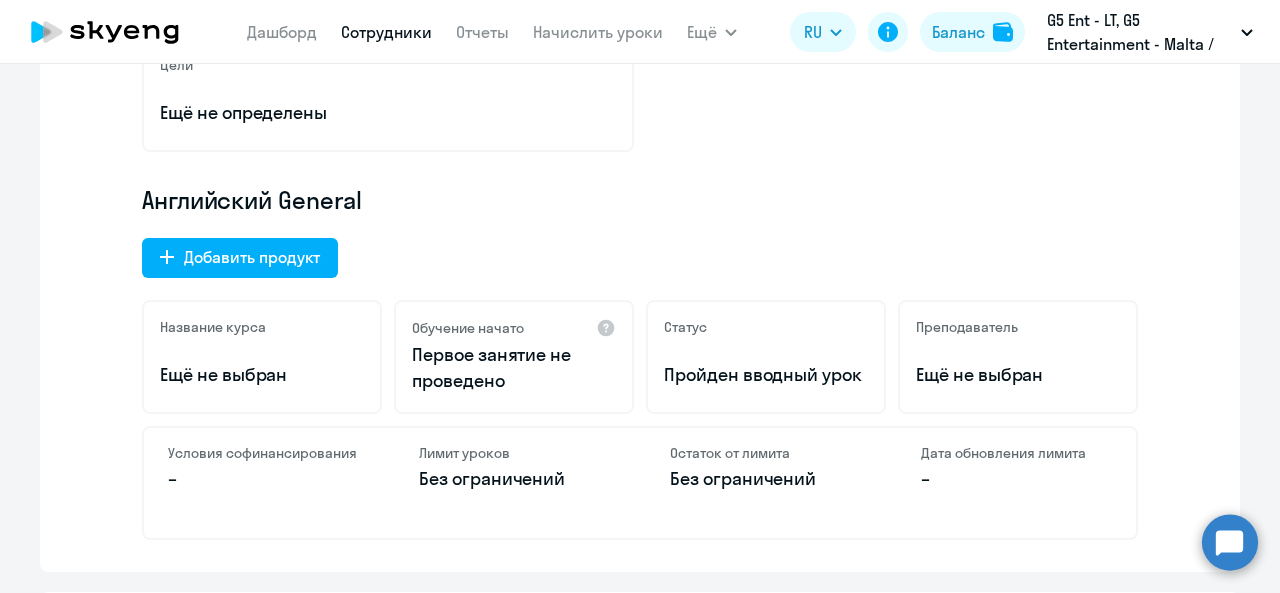 scroll, scrollTop: 584, scrollLeft: 0, axis: vertical 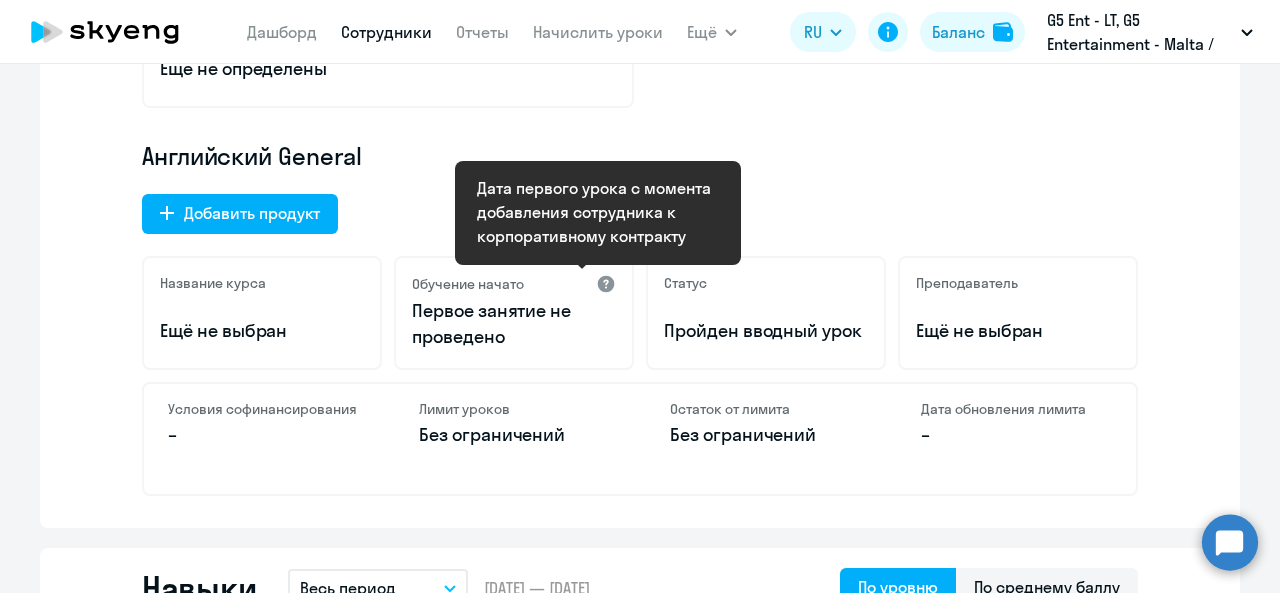 click 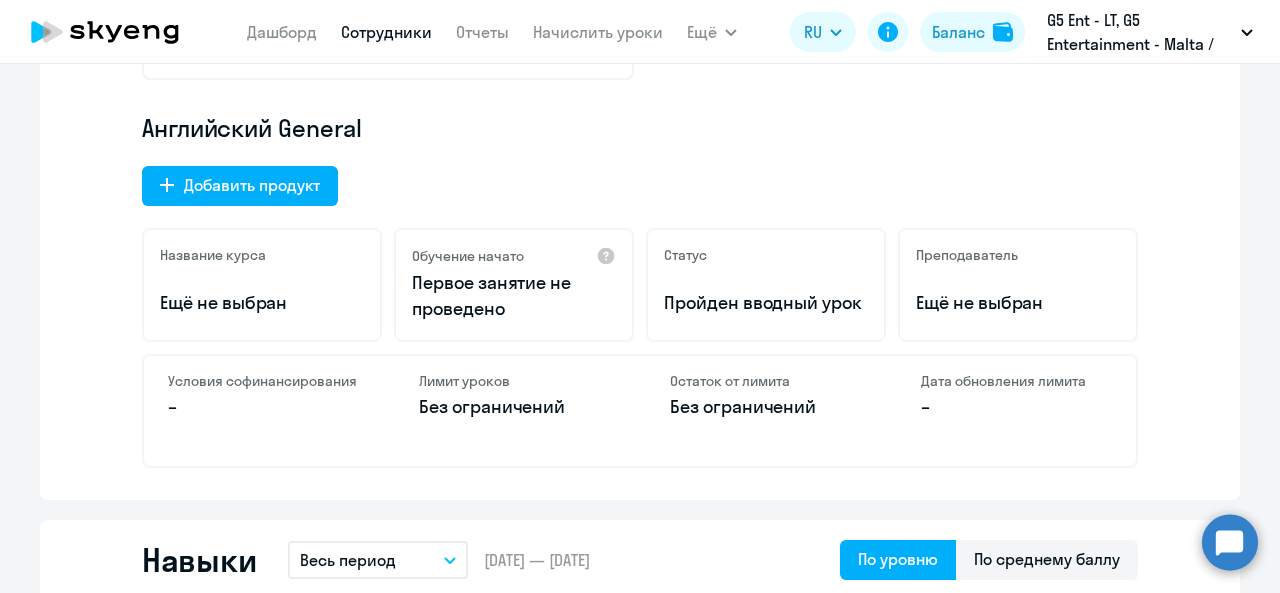 click on "Пройден вводный урок" 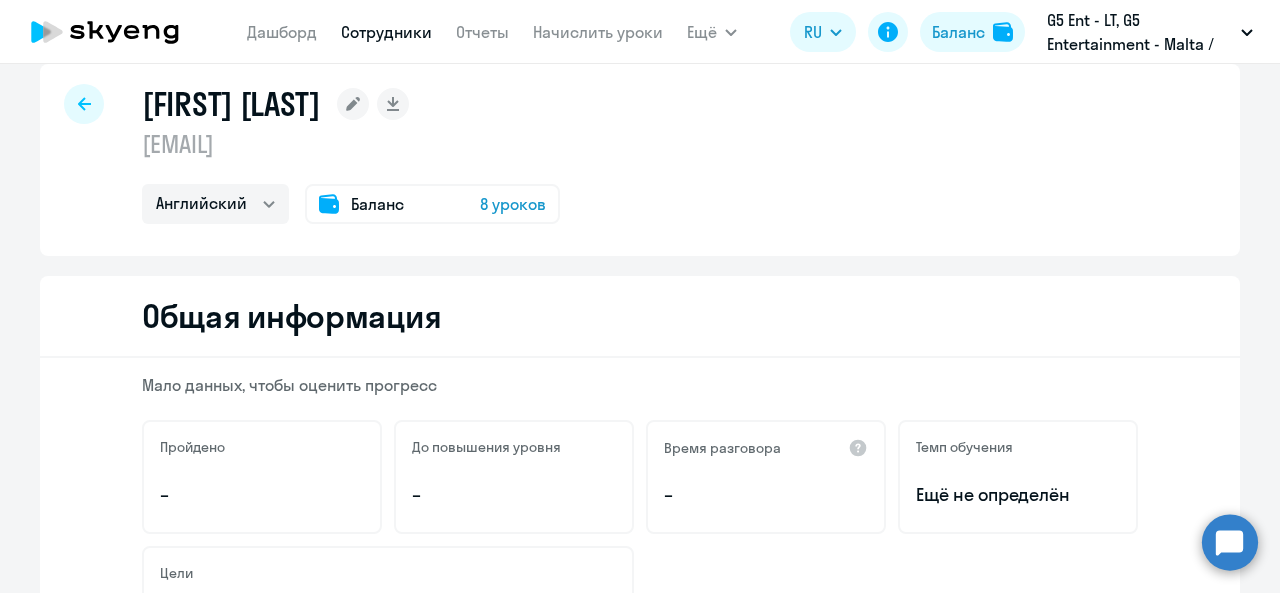 scroll, scrollTop: 0, scrollLeft: 0, axis: both 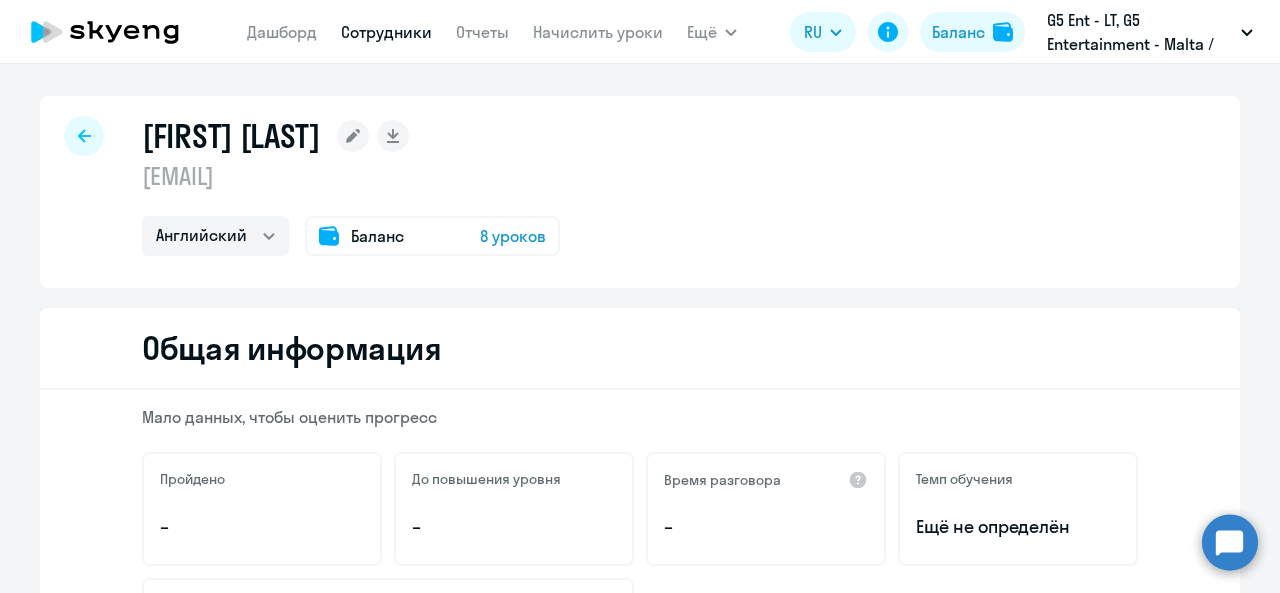 click 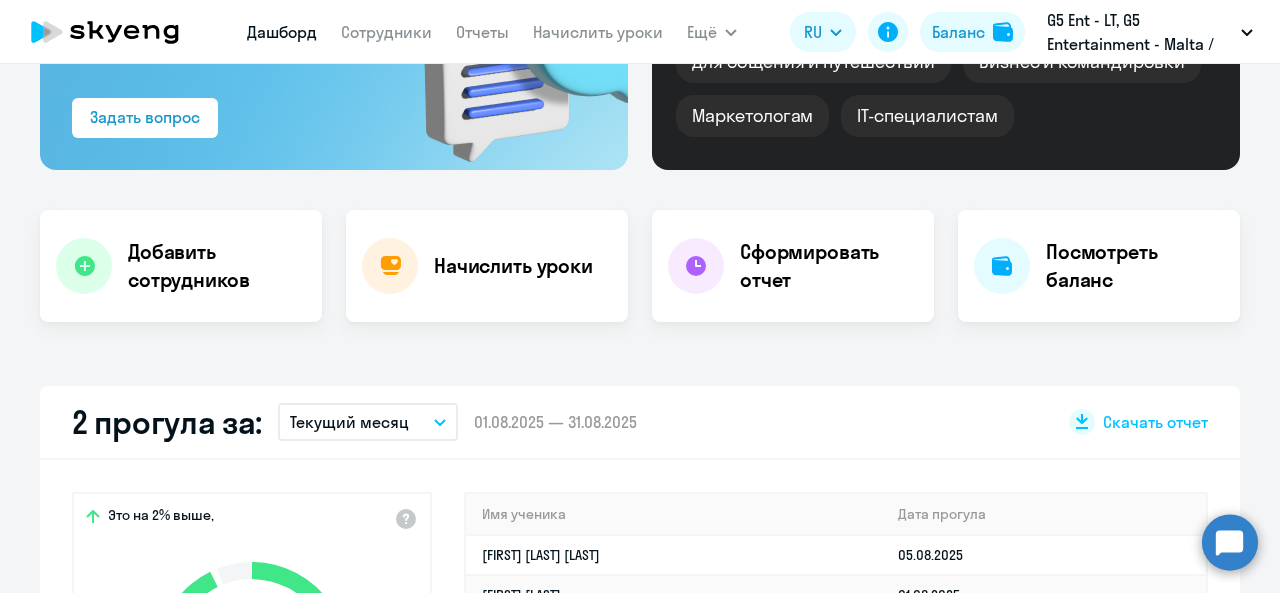 select on "30" 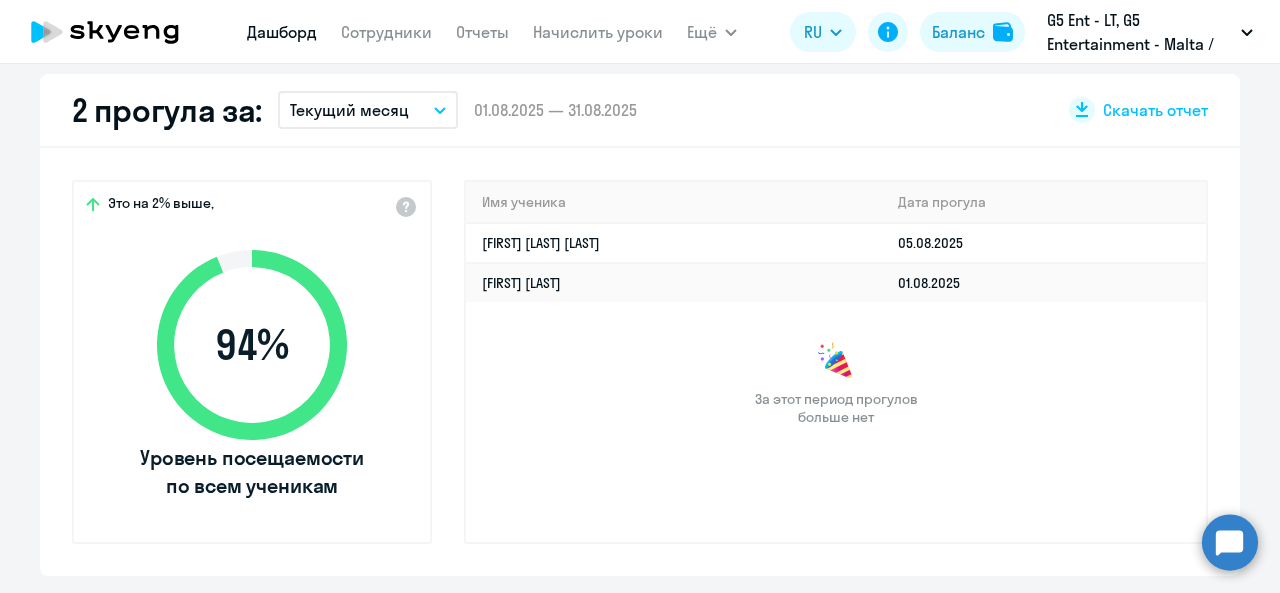 scroll, scrollTop: 608, scrollLeft: 0, axis: vertical 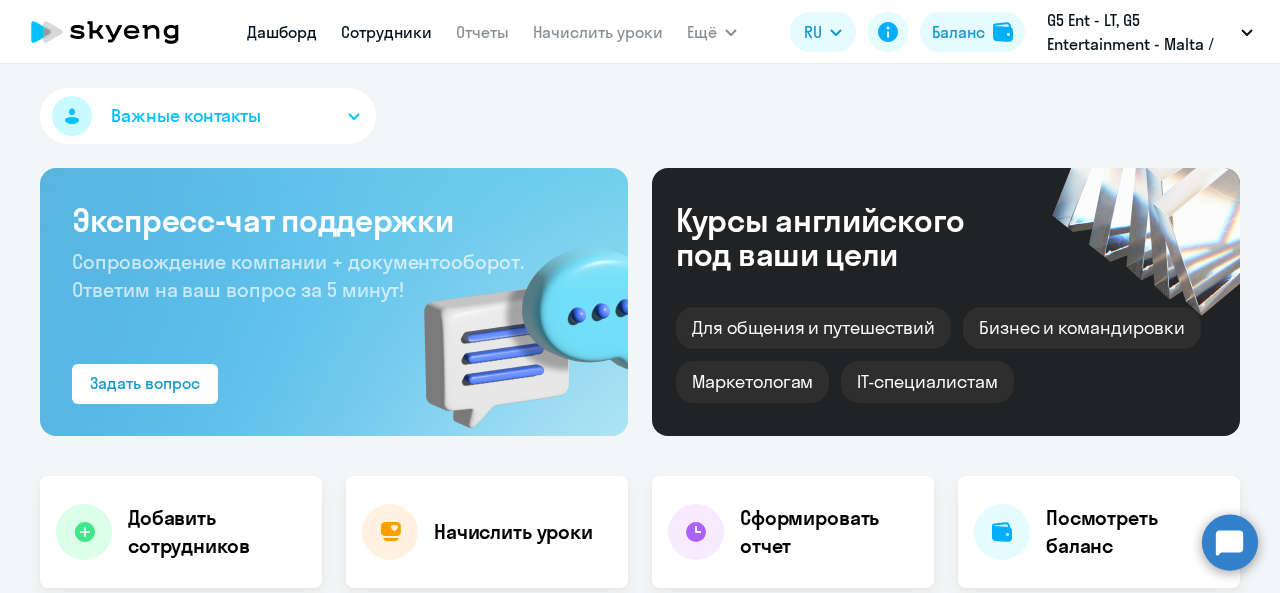 click on "Сотрудники" at bounding box center (386, 32) 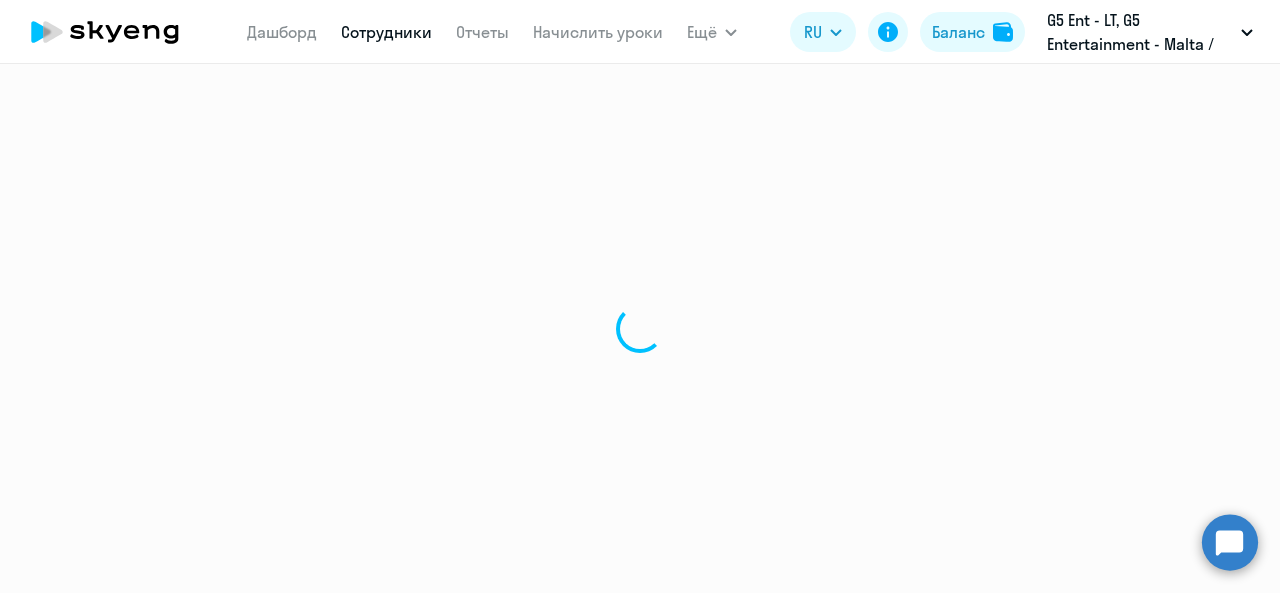select on "30" 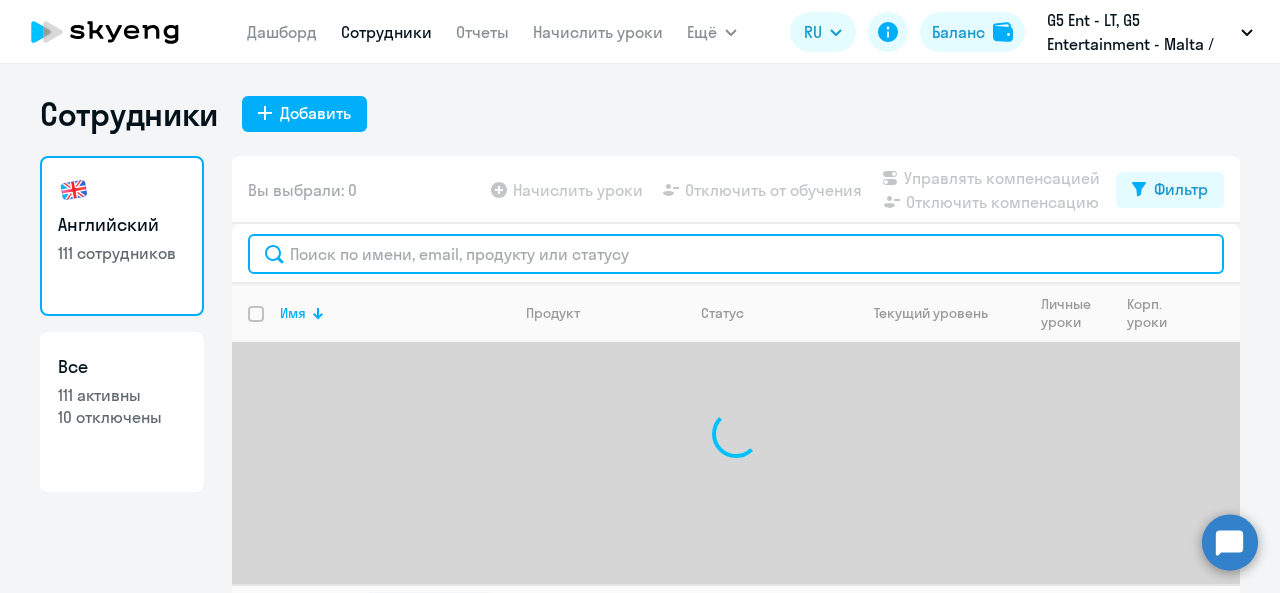click 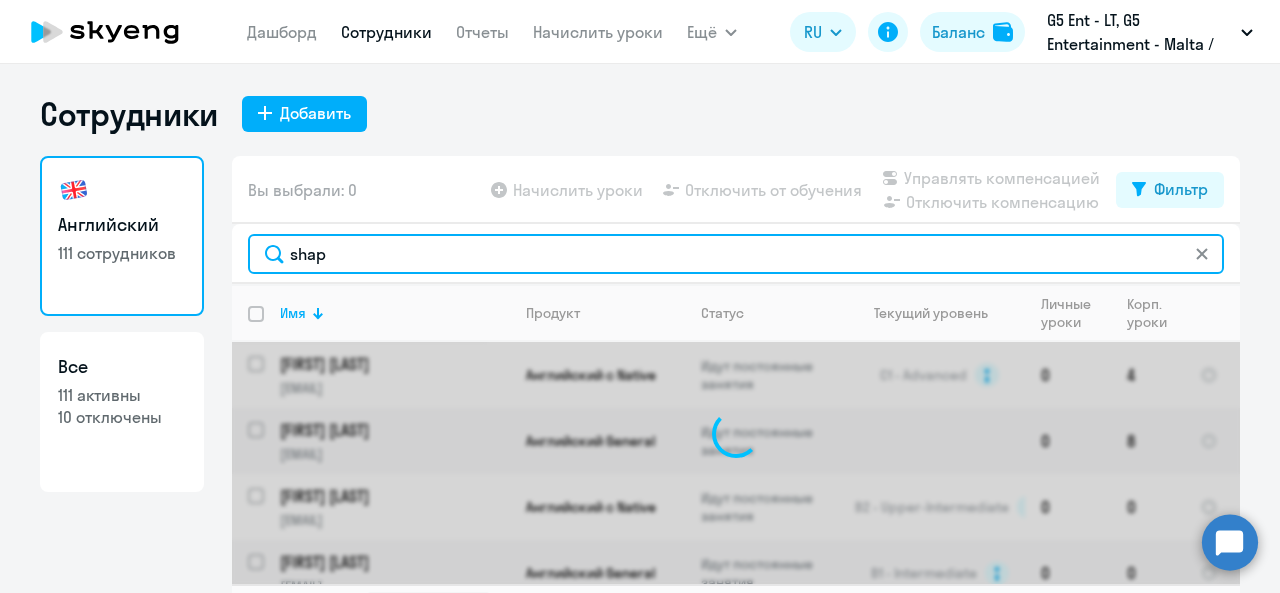 scroll, scrollTop: 46, scrollLeft: 0, axis: vertical 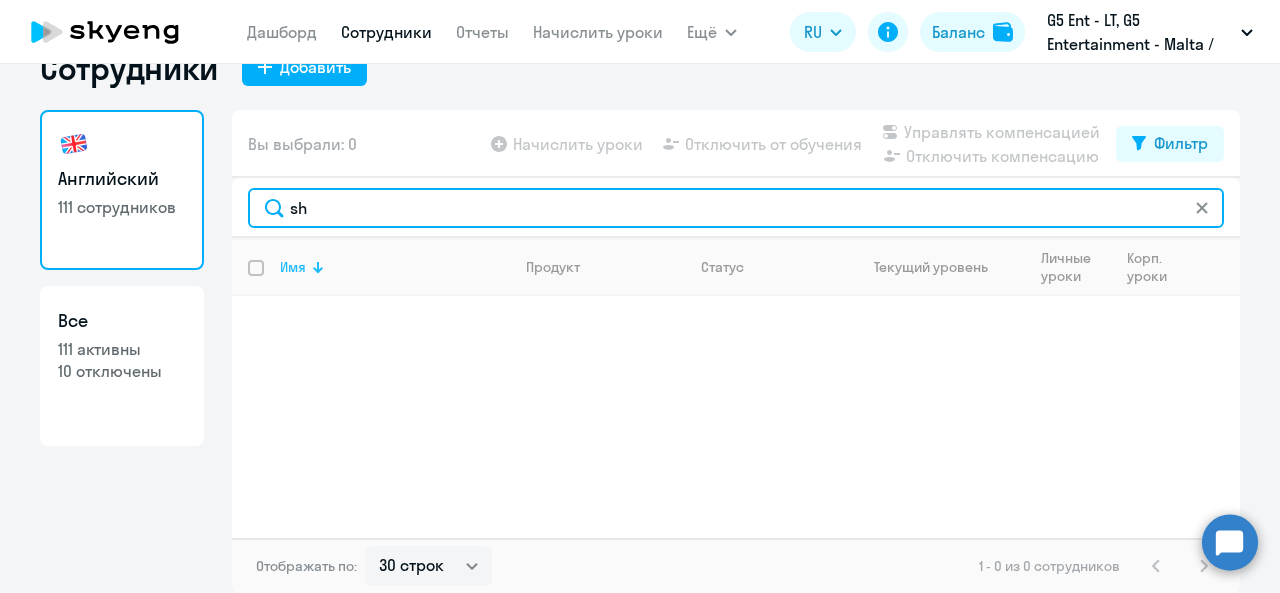 type on "s" 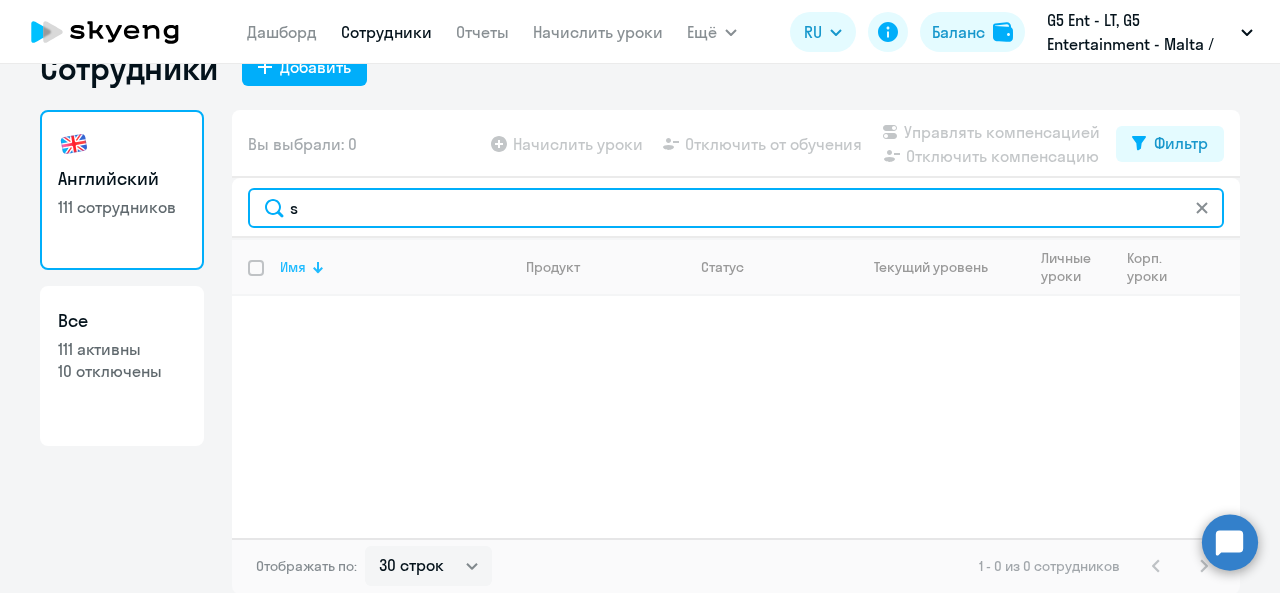 type 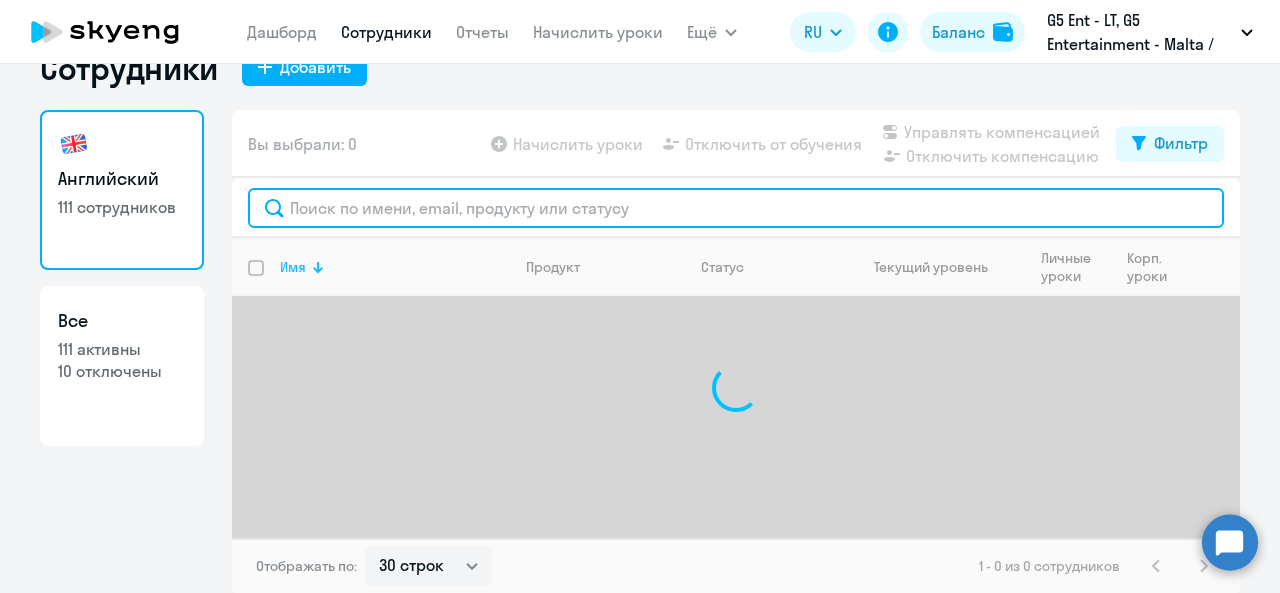 scroll, scrollTop: 0, scrollLeft: 0, axis: both 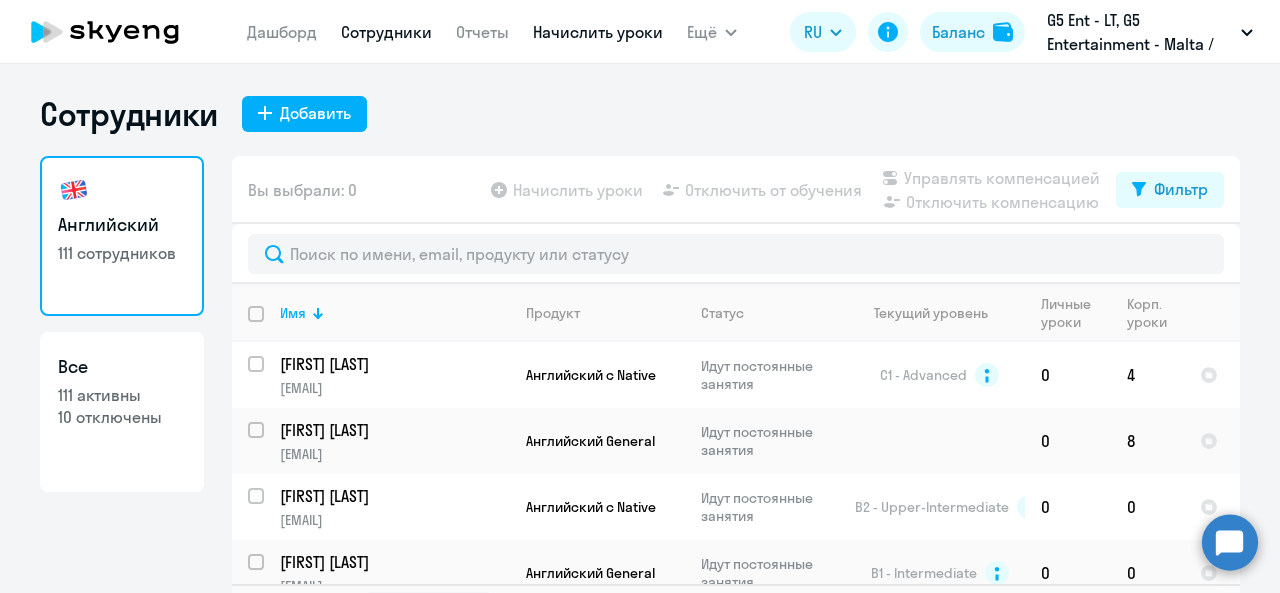 click on "Начислить уроки" at bounding box center (598, 32) 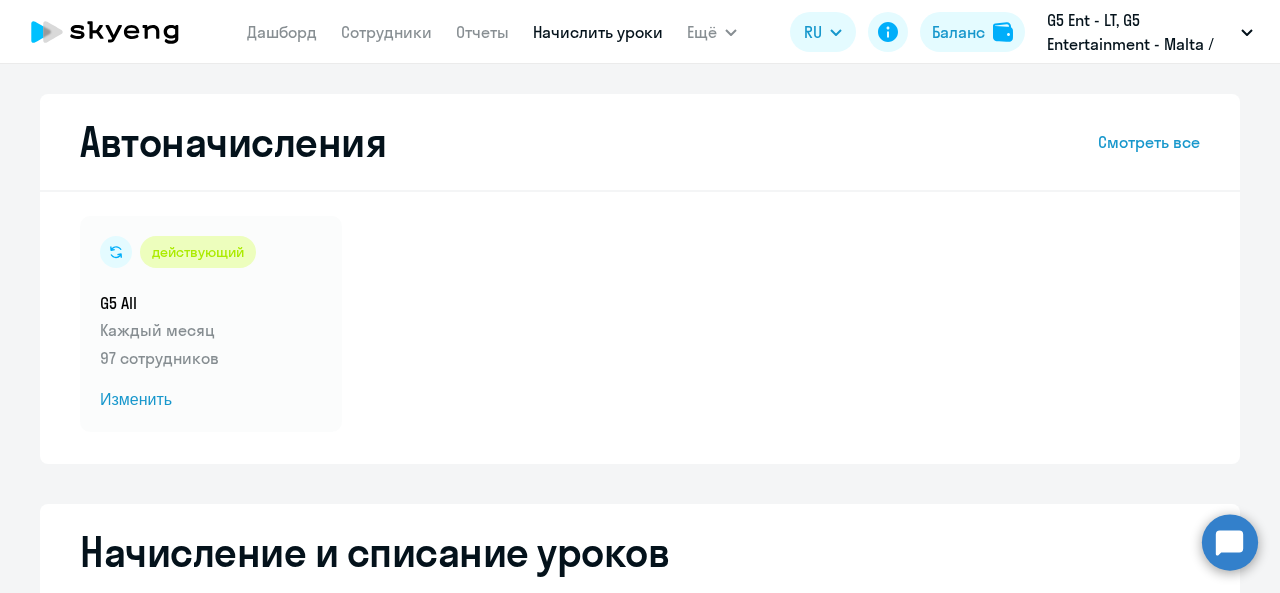 select on "10" 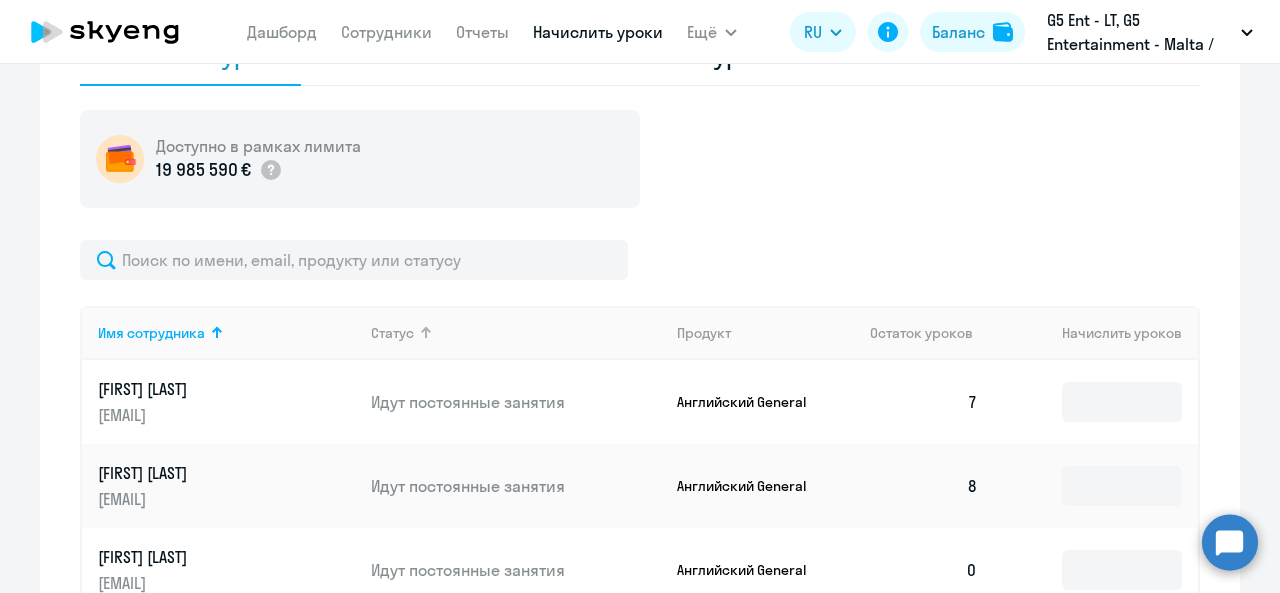 scroll, scrollTop: 609, scrollLeft: 0, axis: vertical 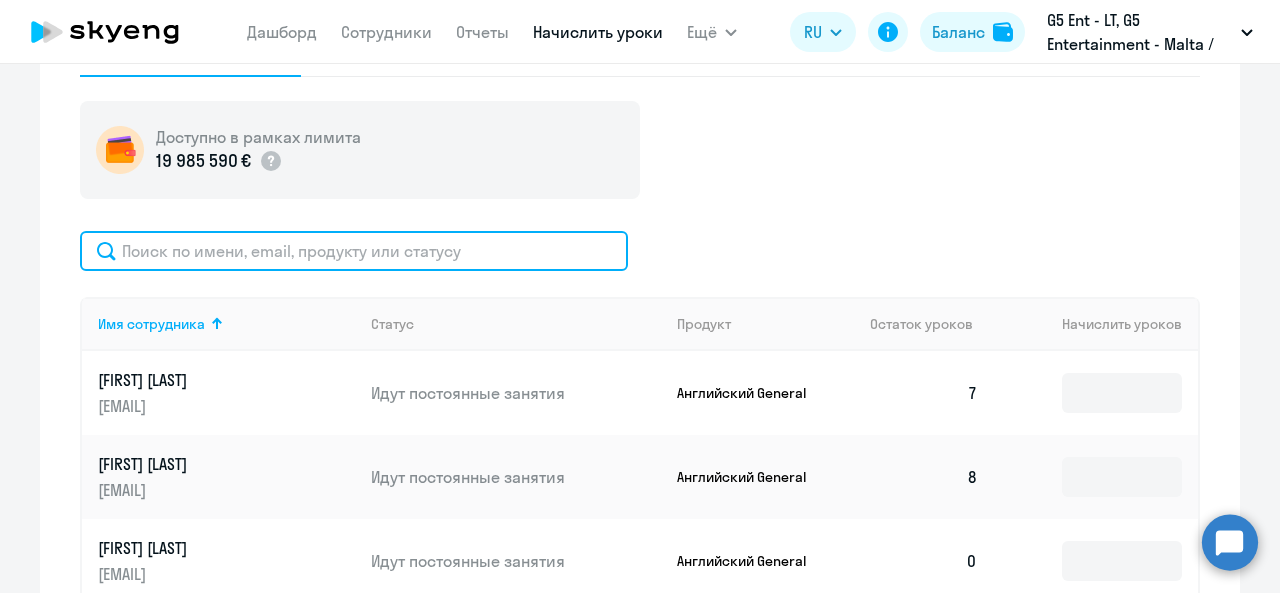 click 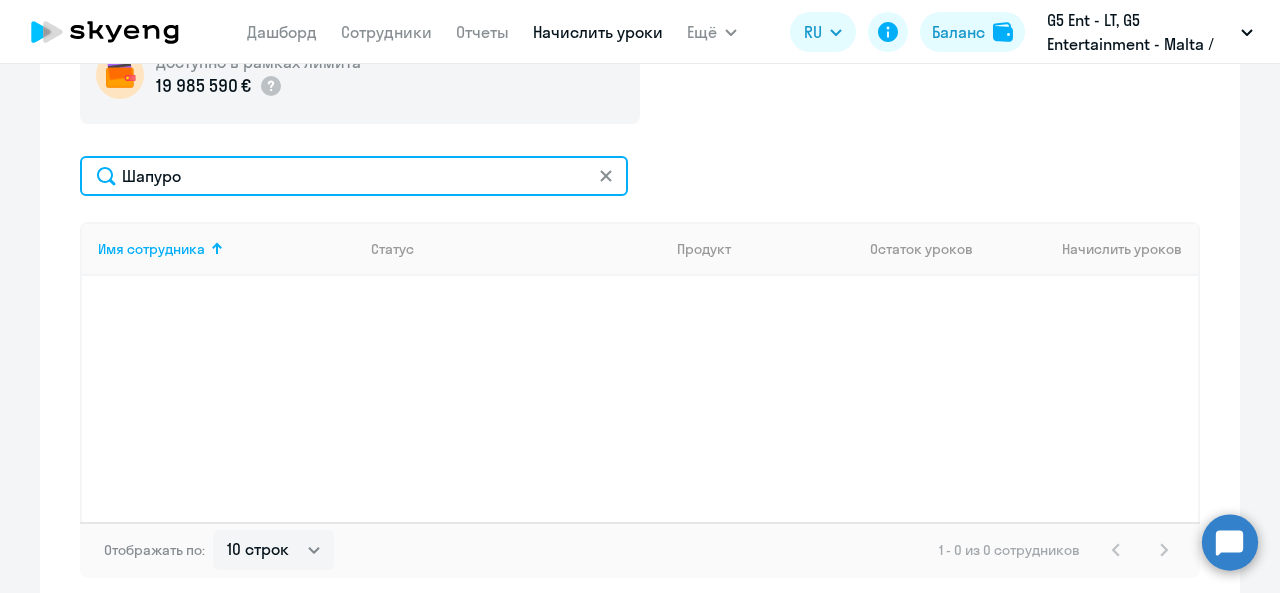 scroll, scrollTop: 685, scrollLeft: 0, axis: vertical 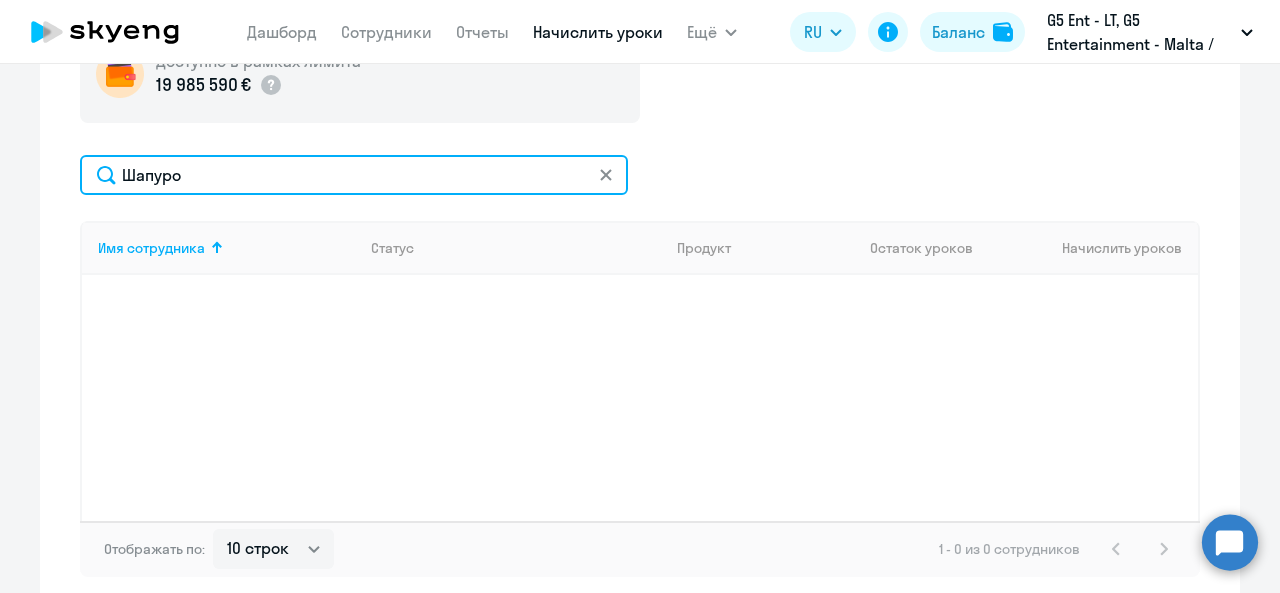 click on "Шапуро" 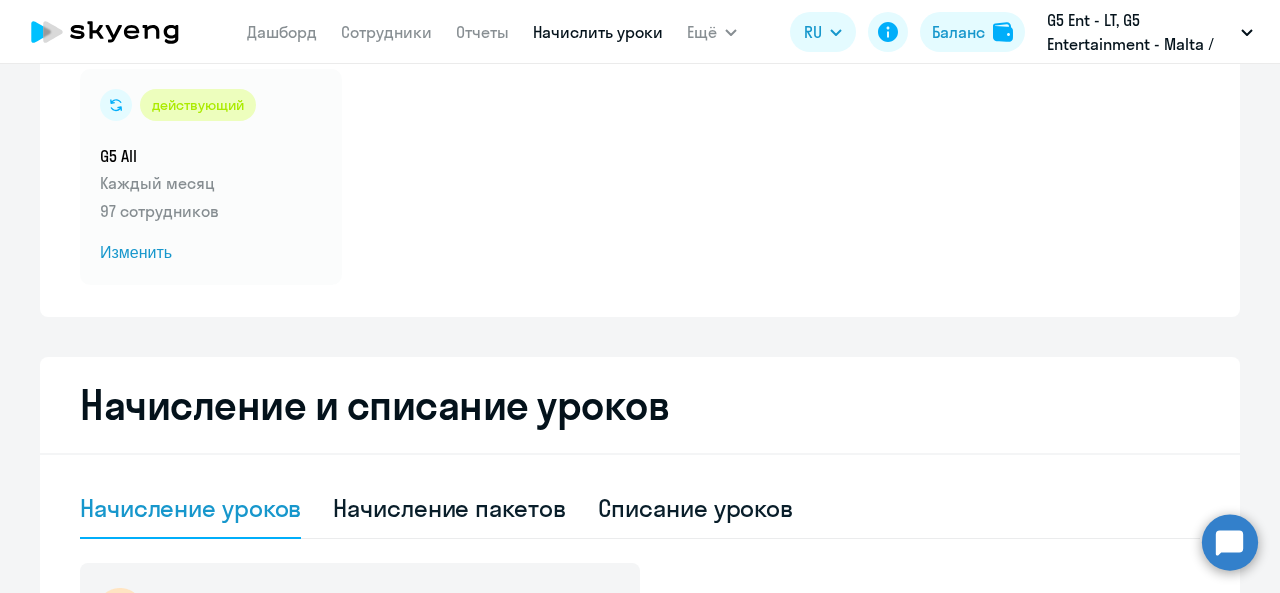 scroll, scrollTop: 143, scrollLeft: 0, axis: vertical 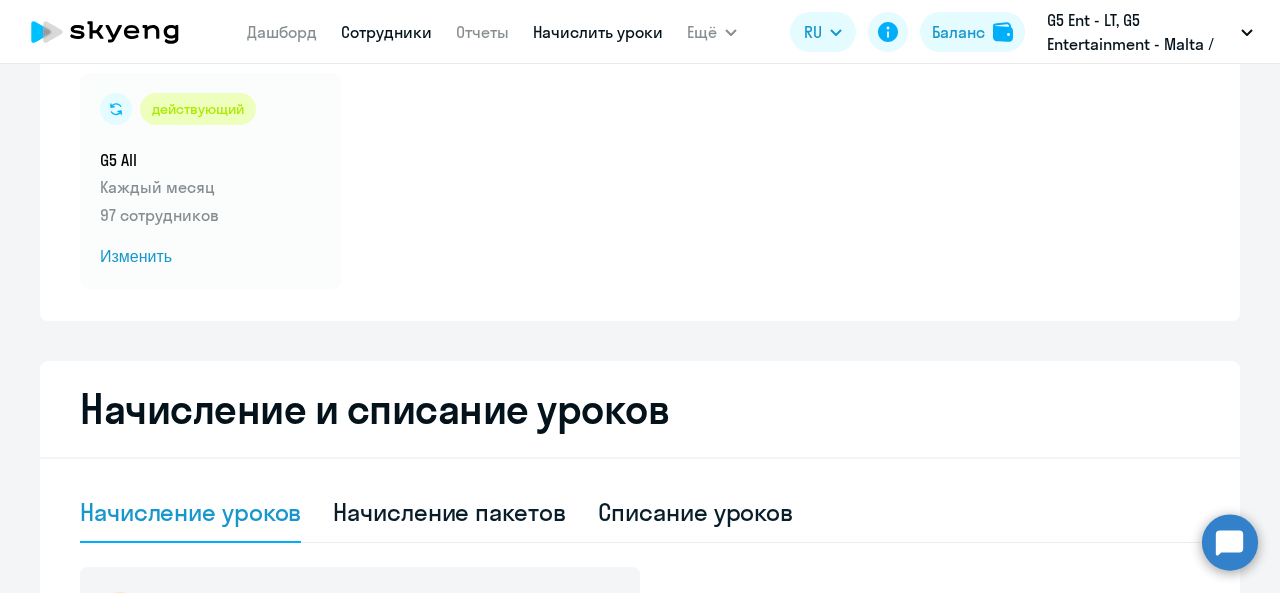 type on "Шап" 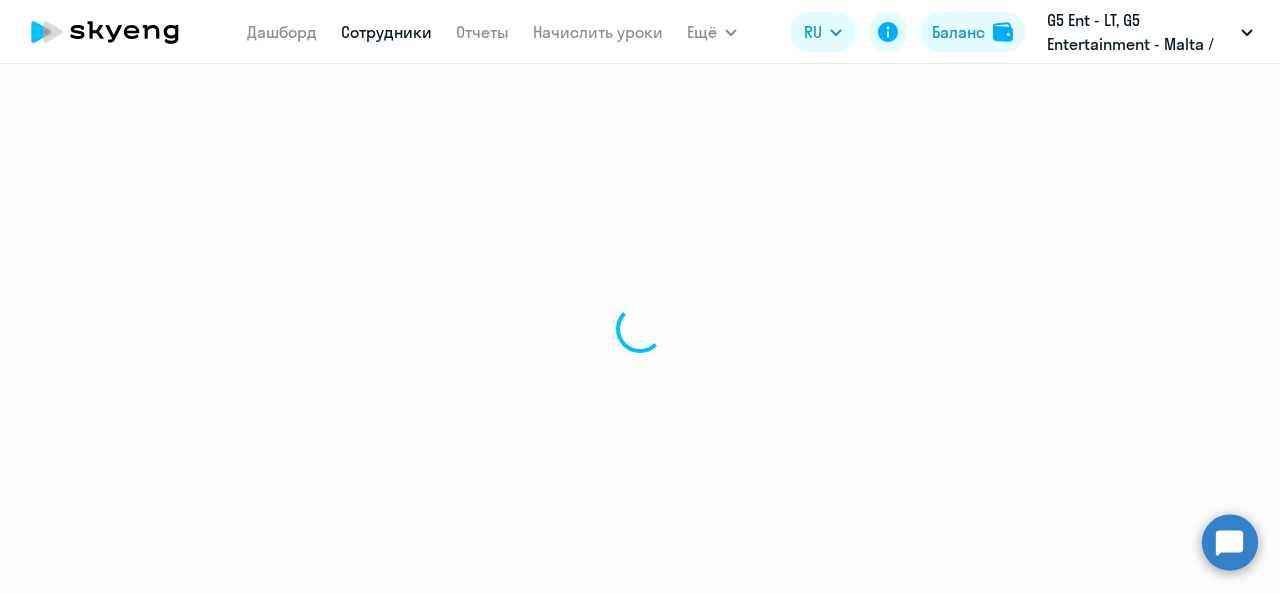 scroll, scrollTop: 0, scrollLeft: 0, axis: both 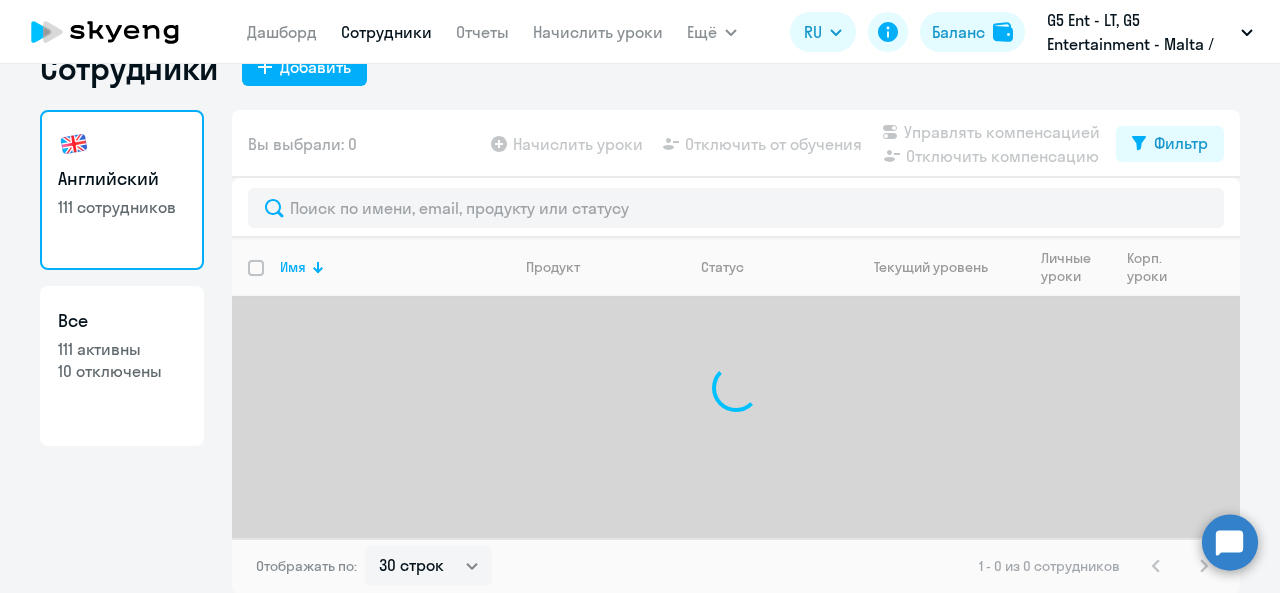 click on "111 активны" 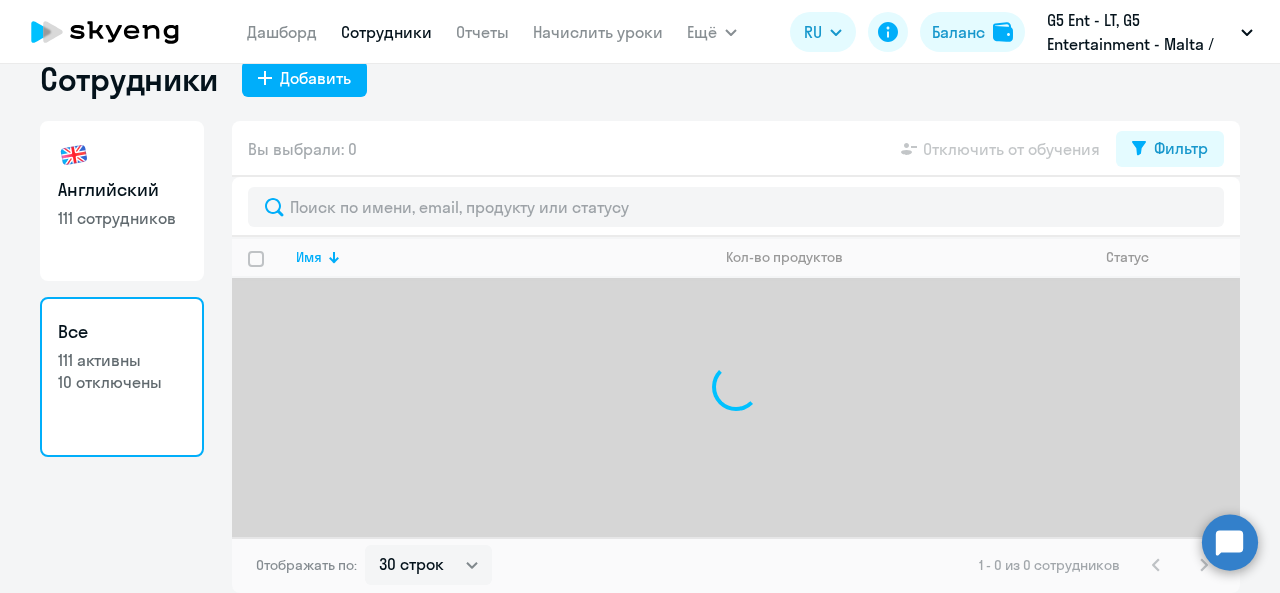 scroll, scrollTop: 34, scrollLeft: 0, axis: vertical 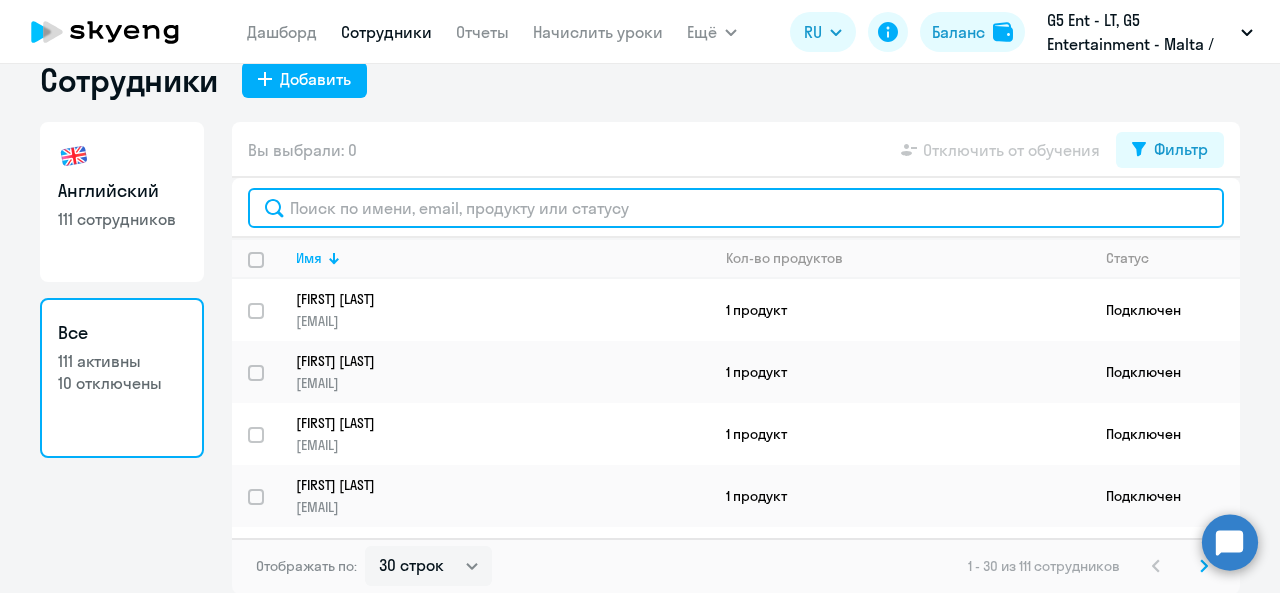 click 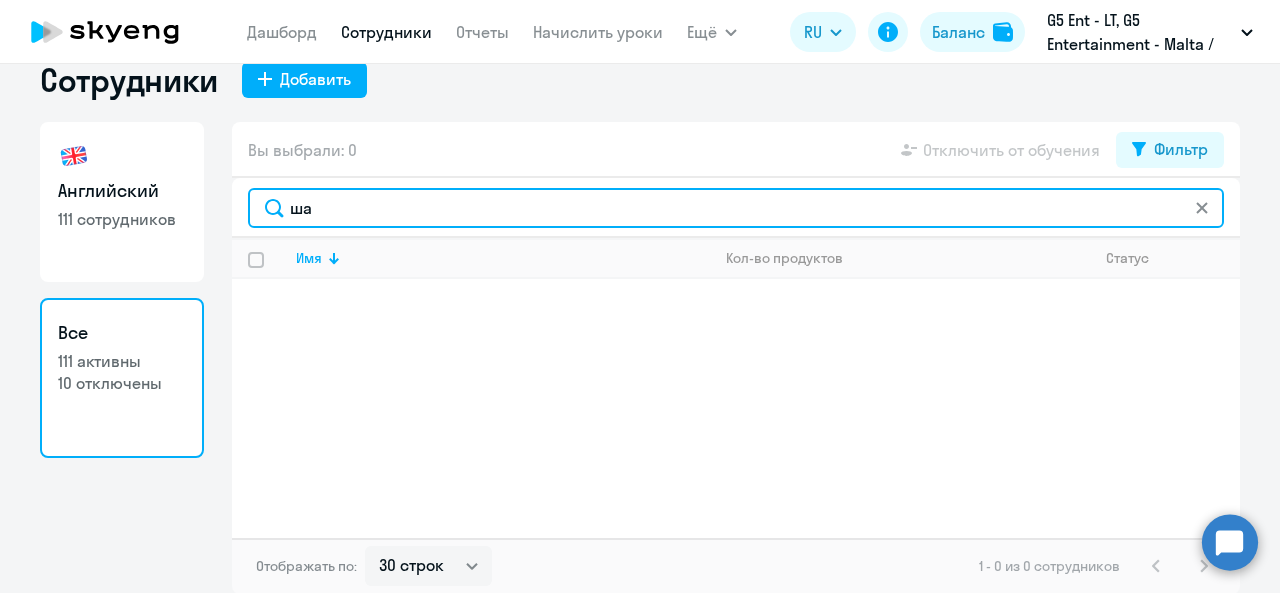 type on "ш" 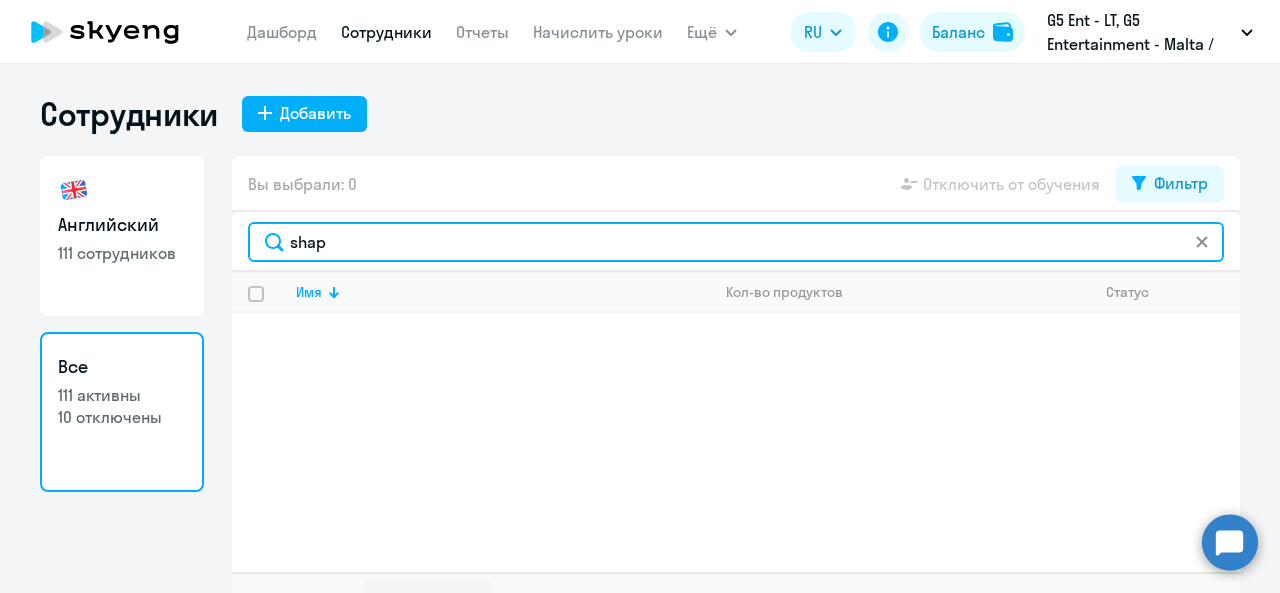 scroll, scrollTop: 34, scrollLeft: 0, axis: vertical 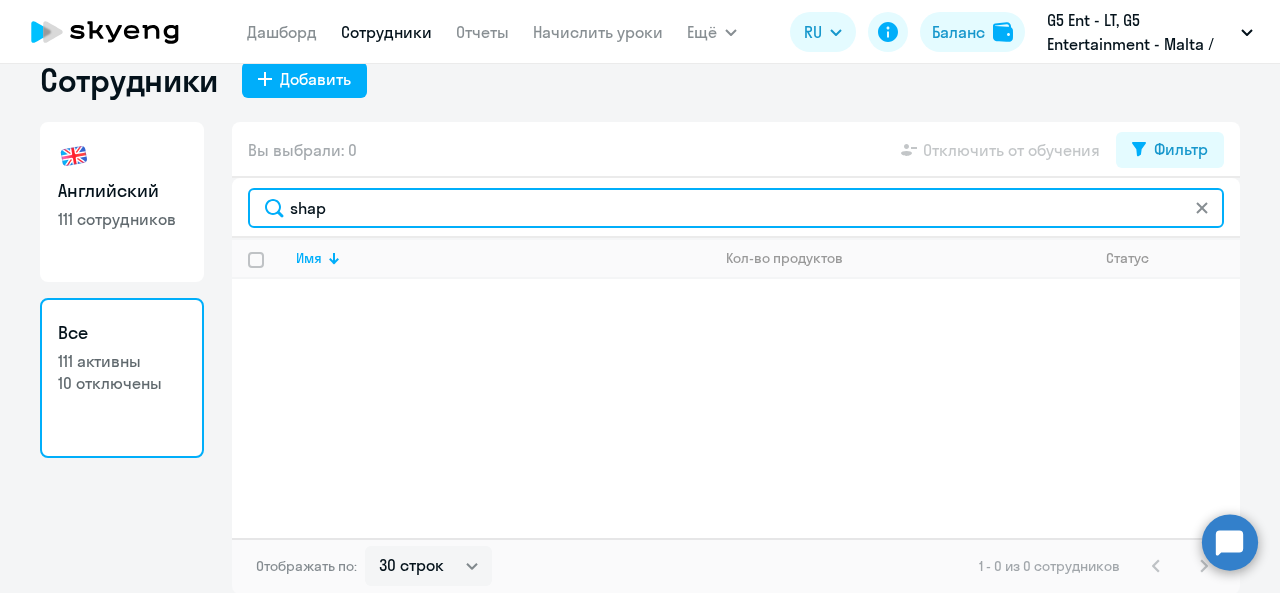 drag, startPoint x: 384, startPoint y: 205, endPoint x: 206, endPoint y: 215, distance: 178.28067 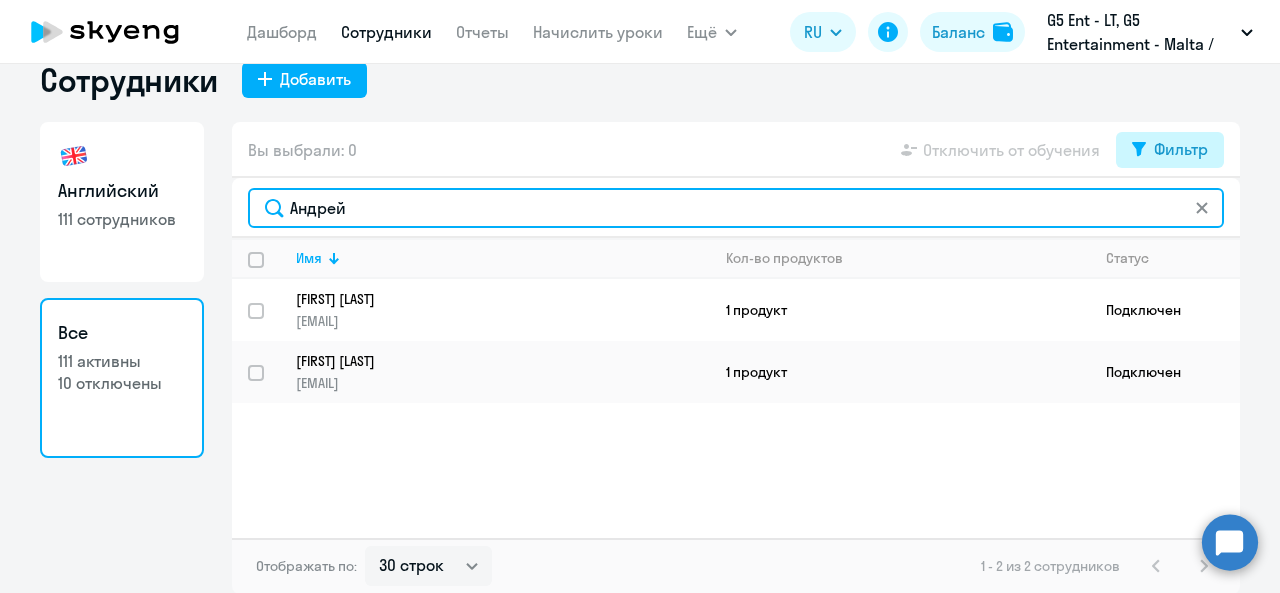type on "Андрей" 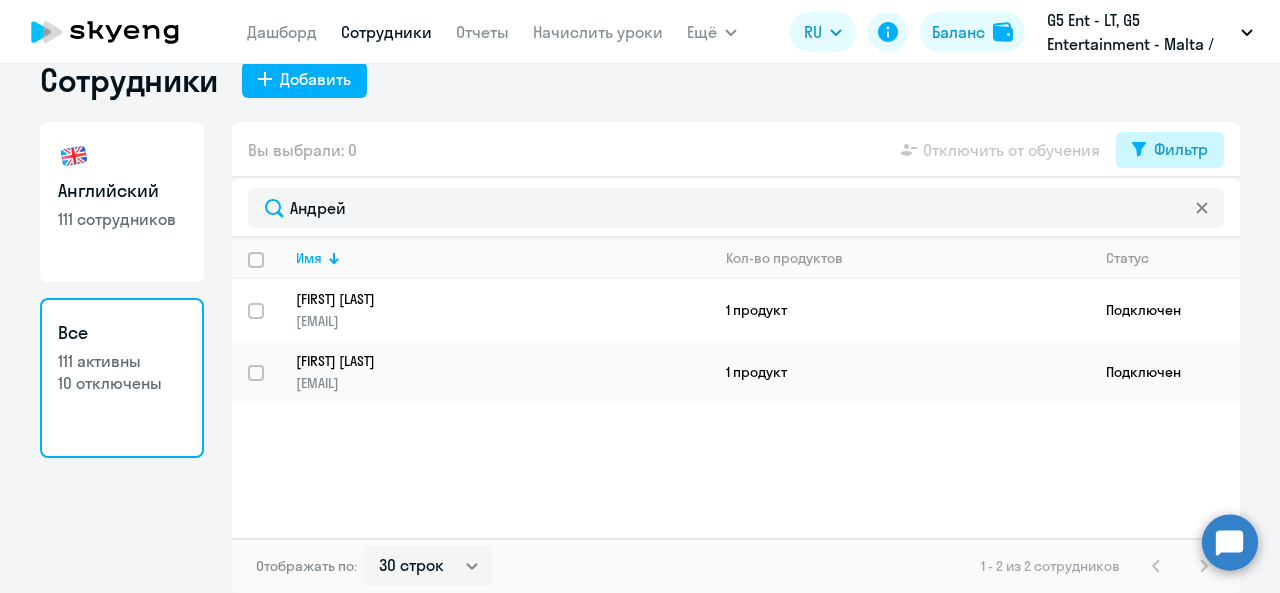 click on "Фильтр" 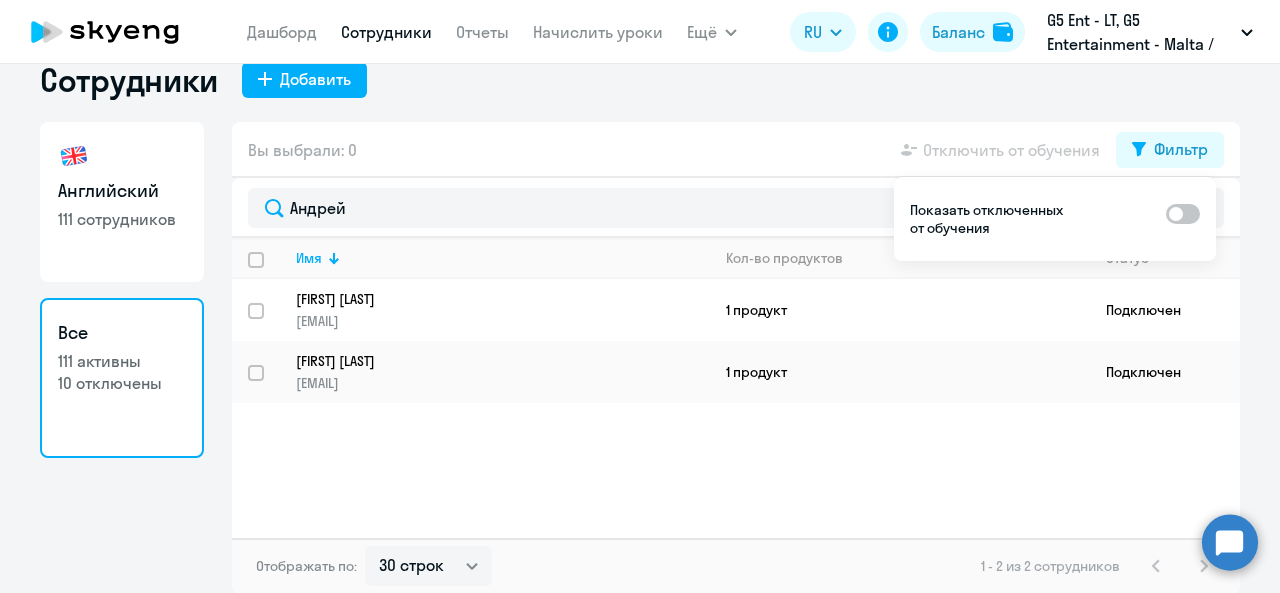 click at bounding box center [1183, 214] 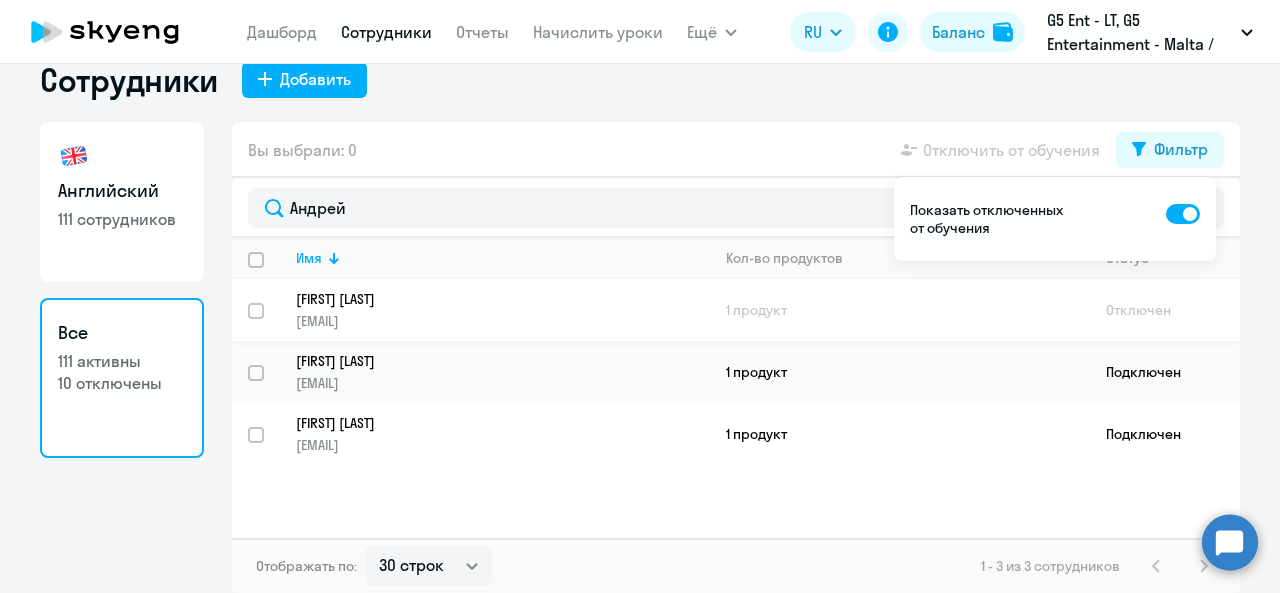 click at bounding box center [268, 323] 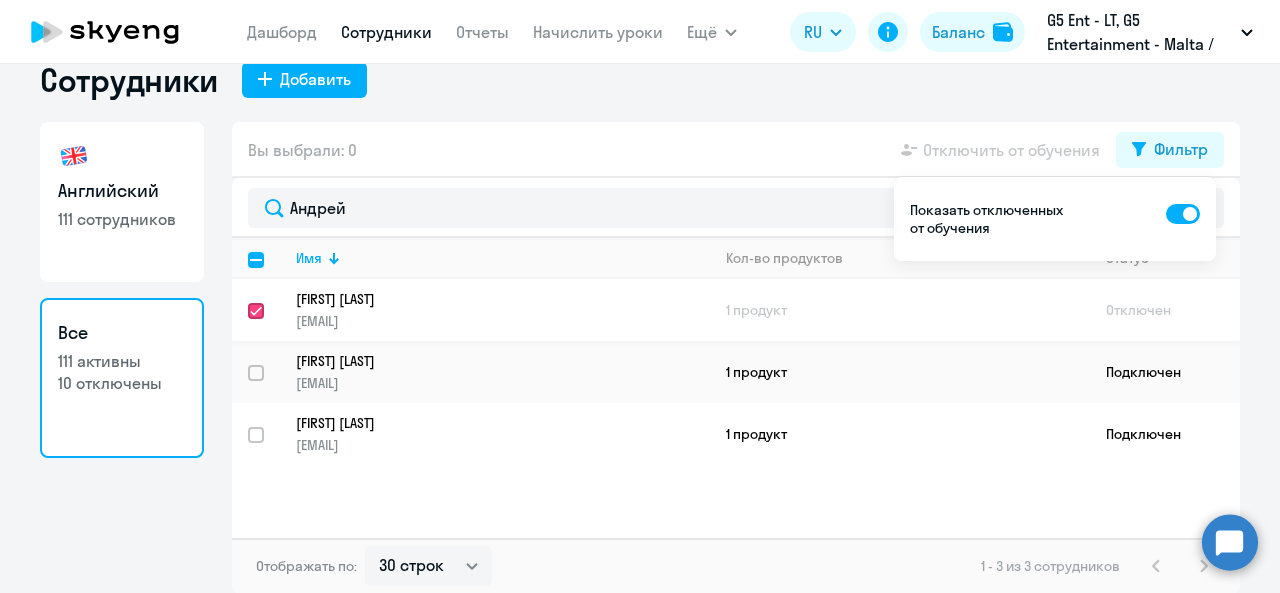 checkbox on "true" 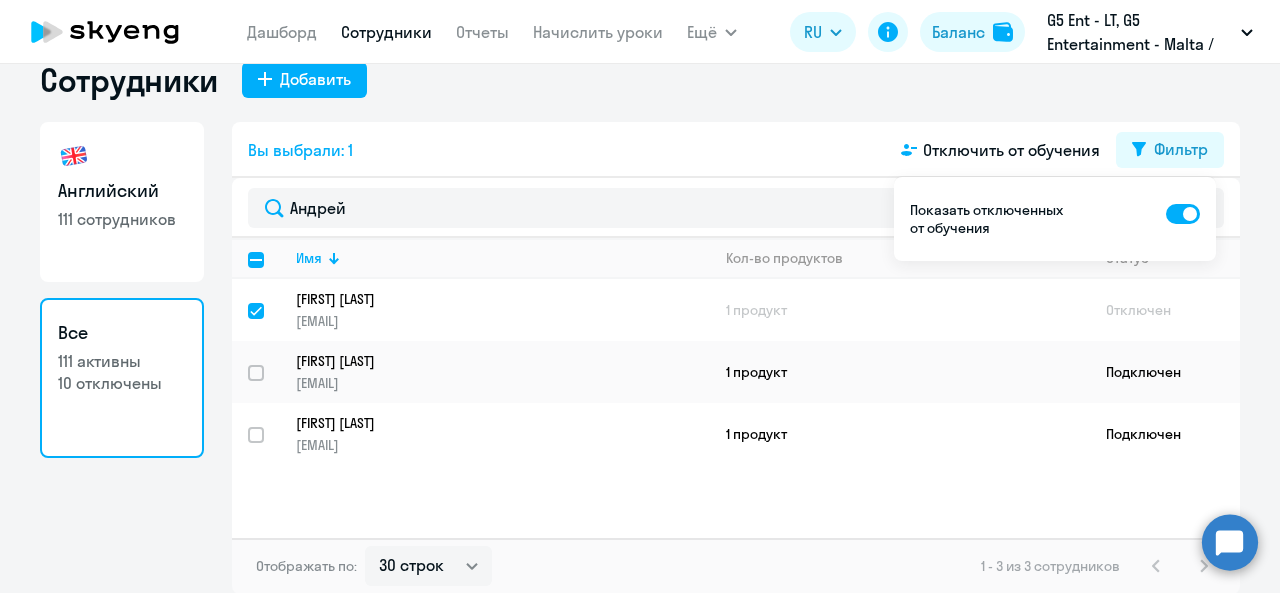 click on "Показать отключенных от обучения" at bounding box center (1055, 219) 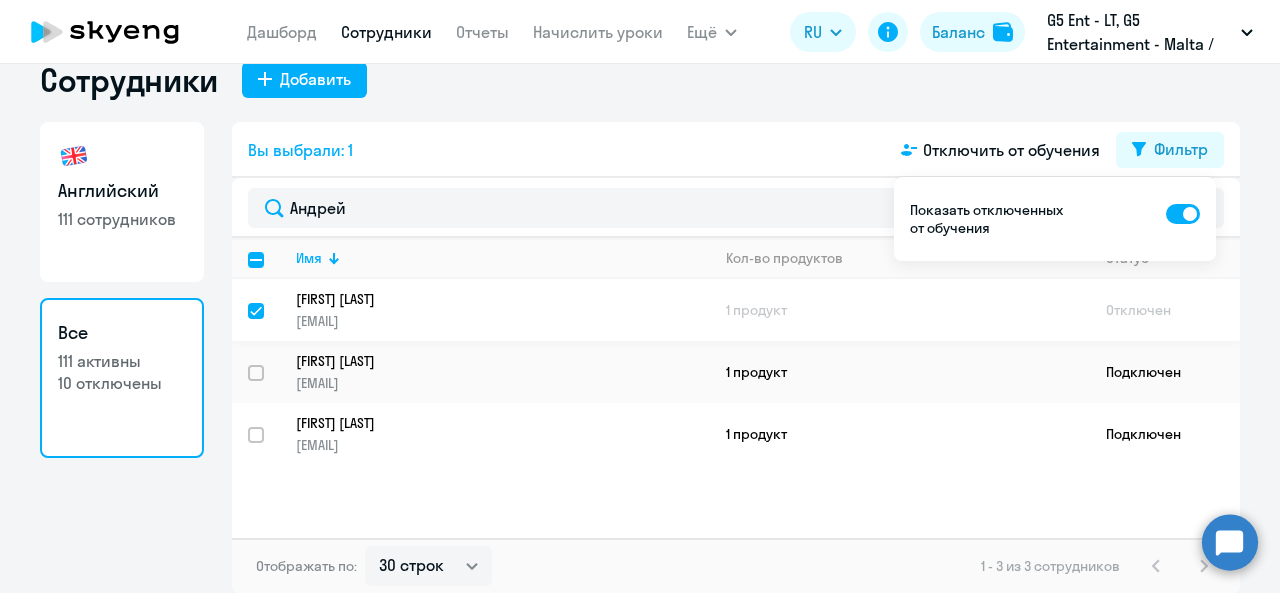 click on "[FIRST] [LAST]" 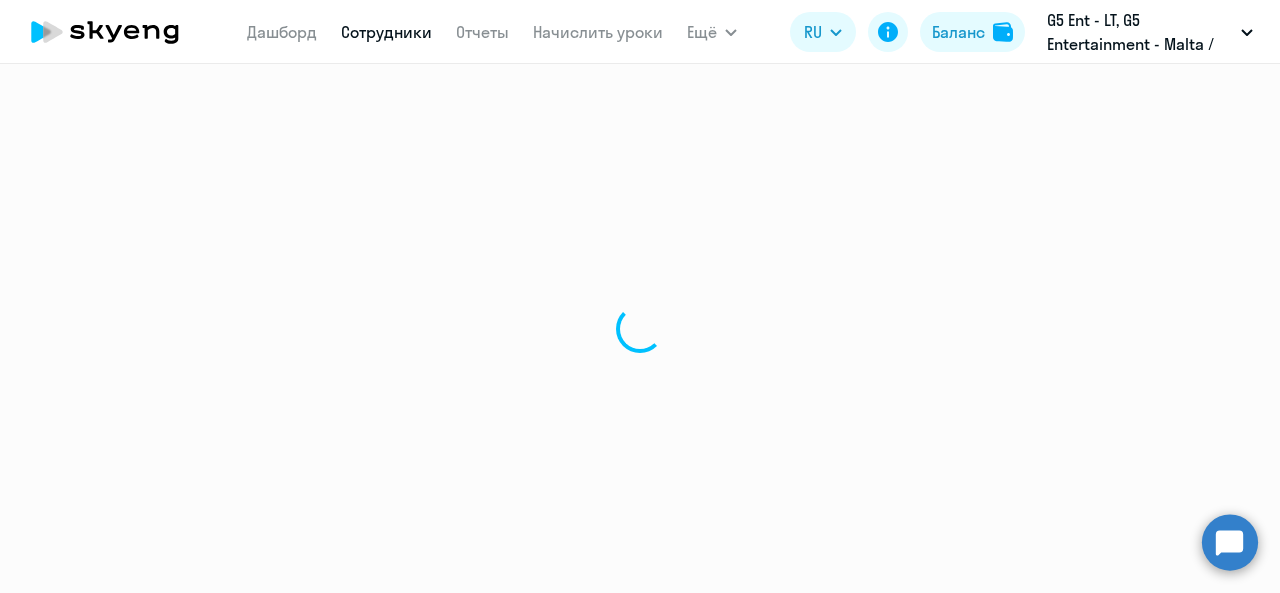 select on "english" 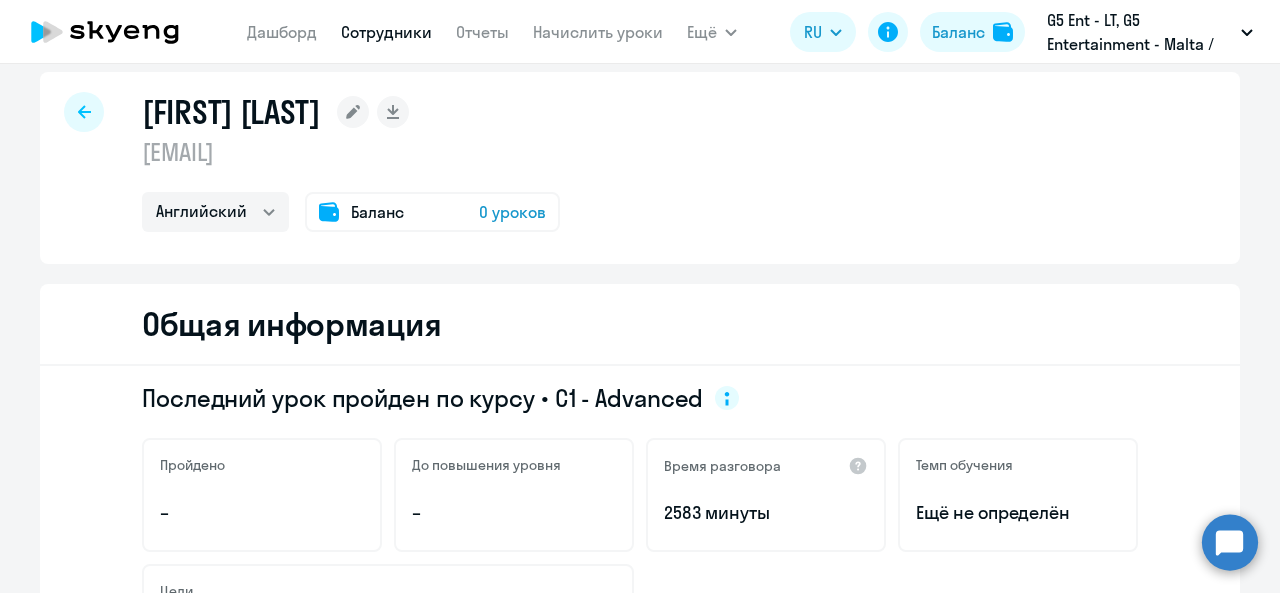scroll, scrollTop: 23, scrollLeft: 0, axis: vertical 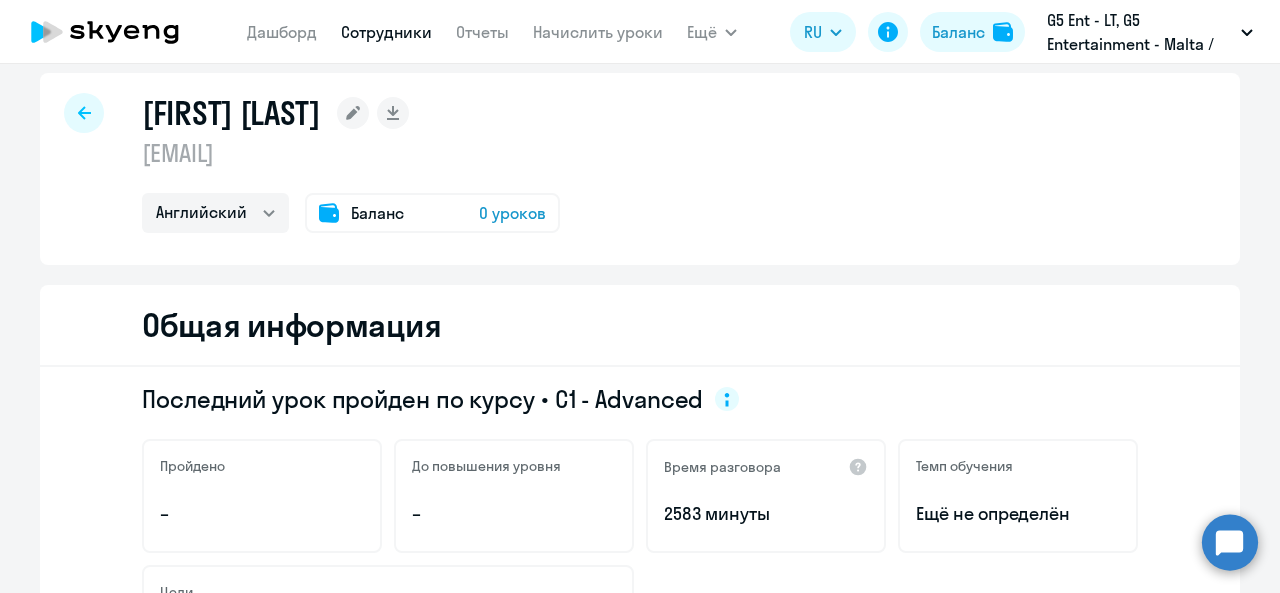 click on "[FIRST] [LAST]
[EMAIL]  Английский
Баланс 0 уроков Общая информация Последний урок пройден по курсу • C1 - Advanced
Пройдено – До повышения уровня – Время разговора
2583 минуты  Темп обучения  Ещё не определён  Цели  Ещё не определены  Английский с Native
Добавить продукт  Название курса  New General  Обучение начато
22.07.2025  Статус Отключен  с 04.08.2025  Преподаватель  [FIRST] [LAST]  Условия софинансирования – Лимит уроков  Без ограничений  Остаток от лимита  Без ограничений  Дата обновления лимита – Навыки  Весь период
–  16.07.2025 — 05.08.2025  По уровню" 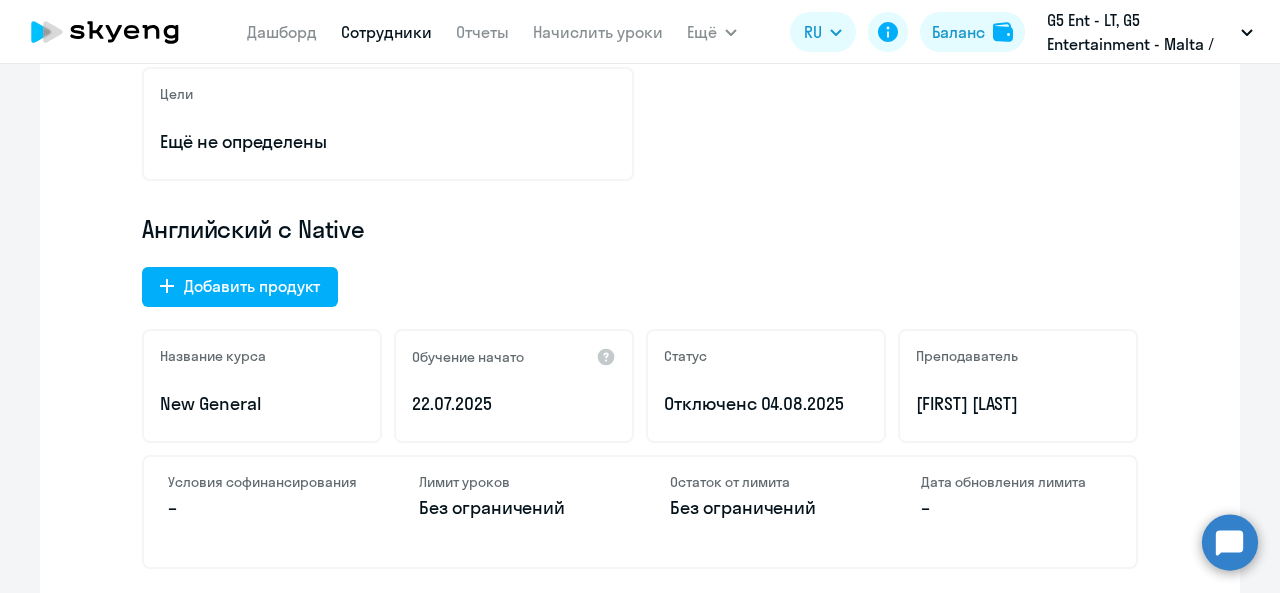 scroll, scrollTop: 525, scrollLeft: 0, axis: vertical 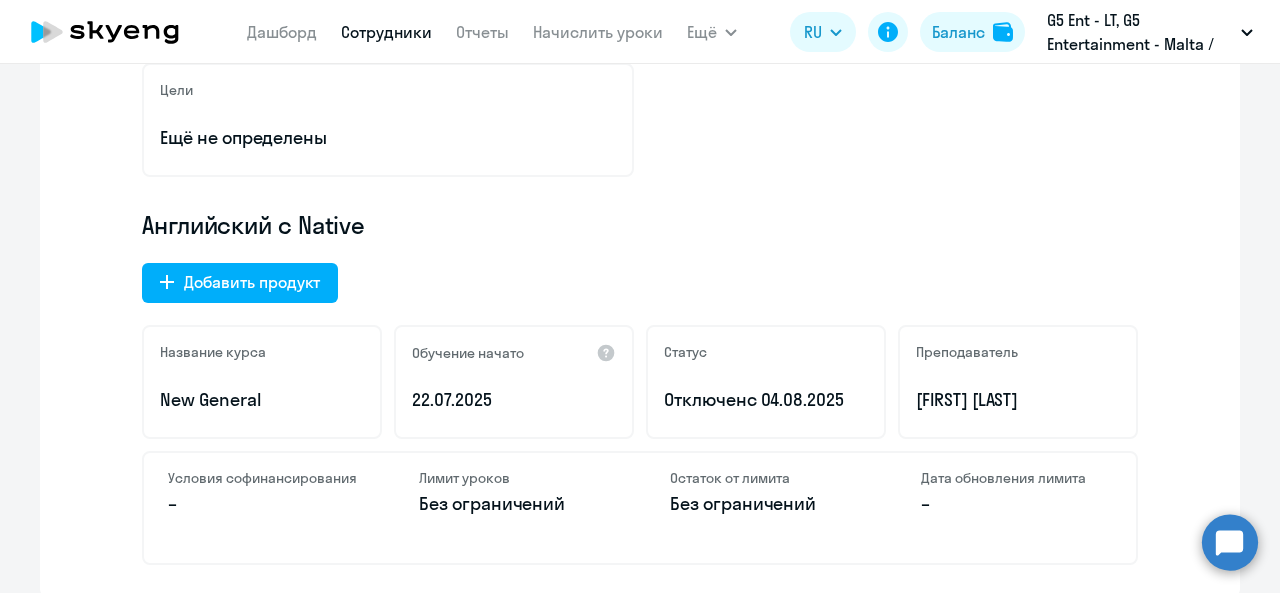click on "с 04.08.2025" 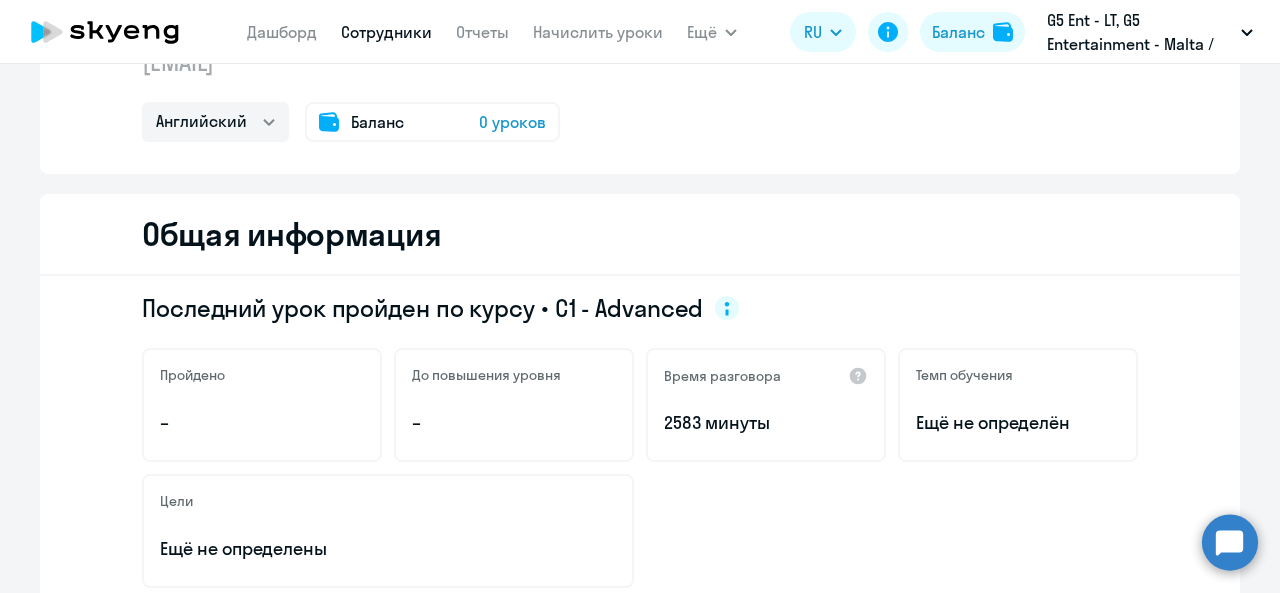 scroll, scrollTop: 0, scrollLeft: 0, axis: both 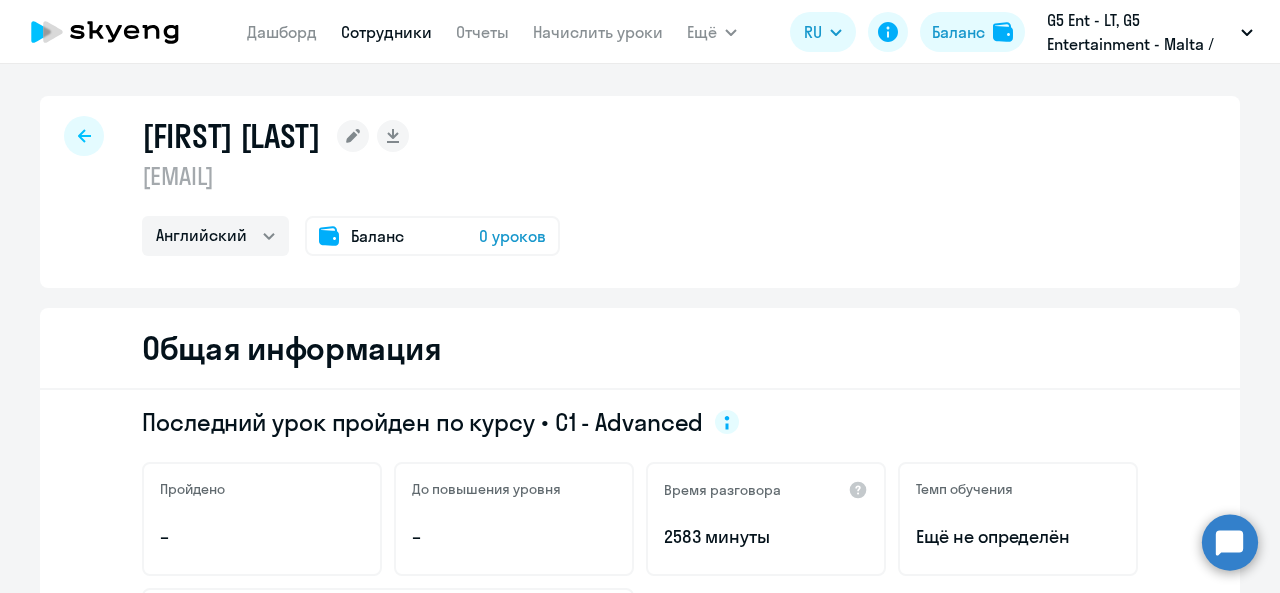 click on "0 уроков" 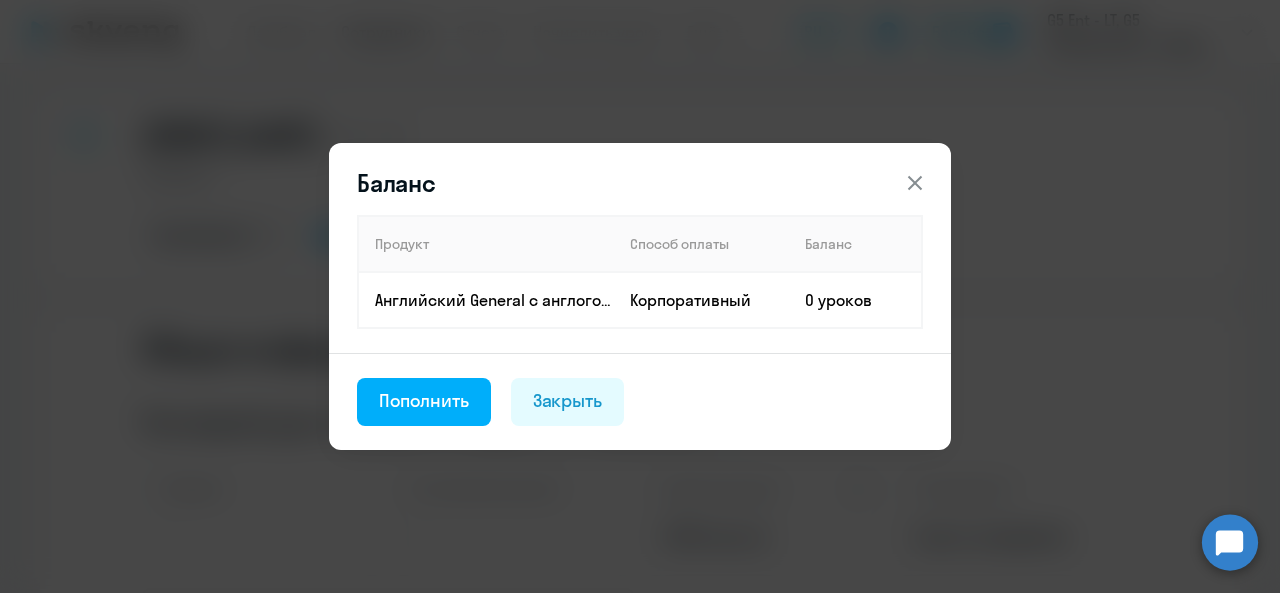click on "Баланс  Продукт   Способ оплаты   Баланс   Английский General с англоговорящим преподавателем   Корпоративный   0 уроков   Пополнить  Закрыть" at bounding box center [640, 296] 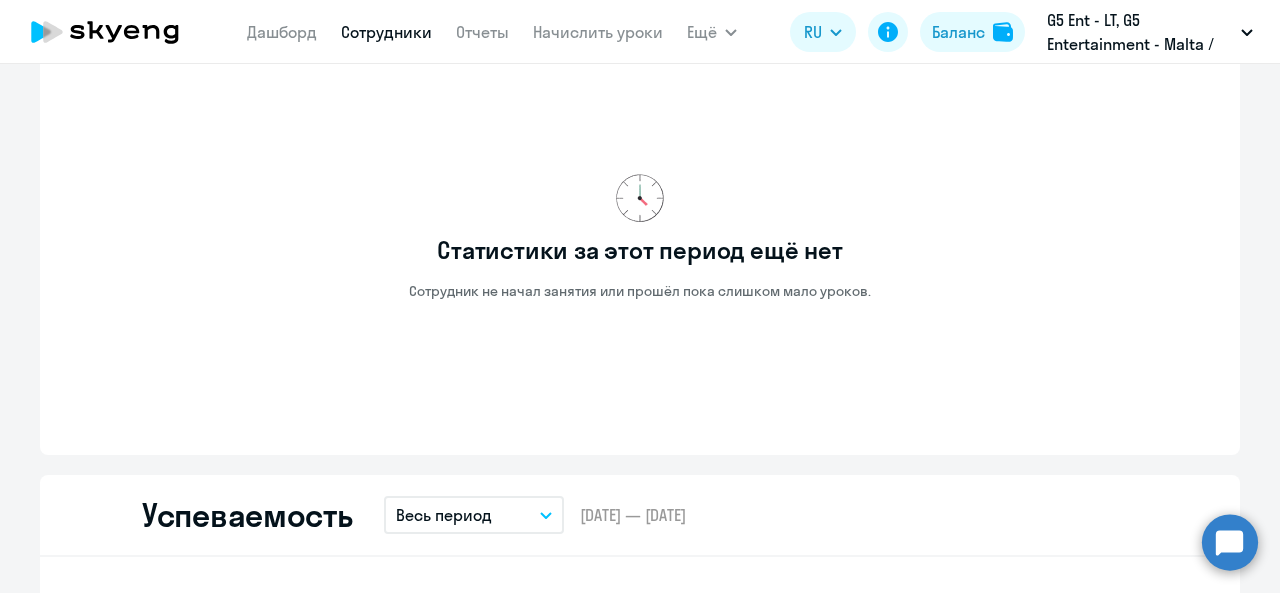 scroll, scrollTop: 1194, scrollLeft: 0, axis: vertical 